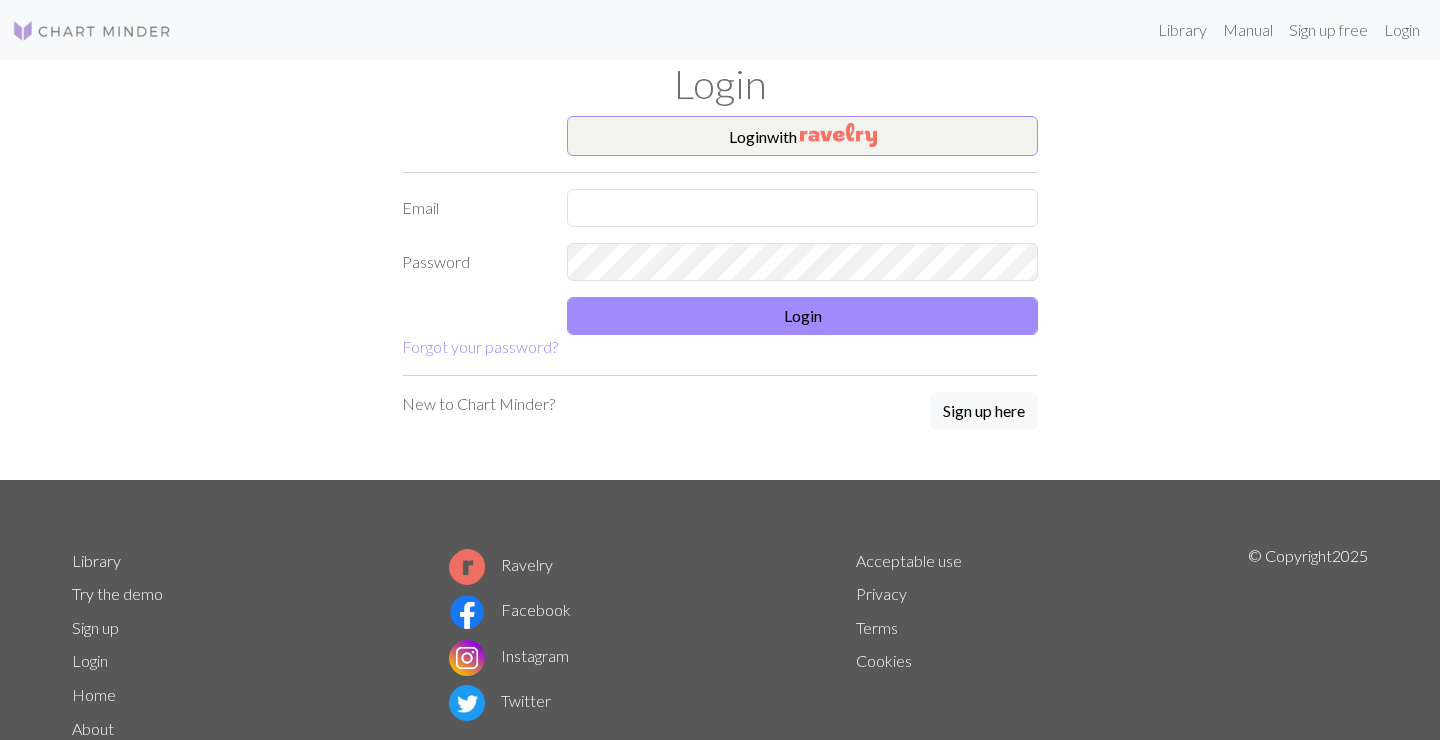 scroll, scrollTop: 0, scrollLeft: 0, axis: both 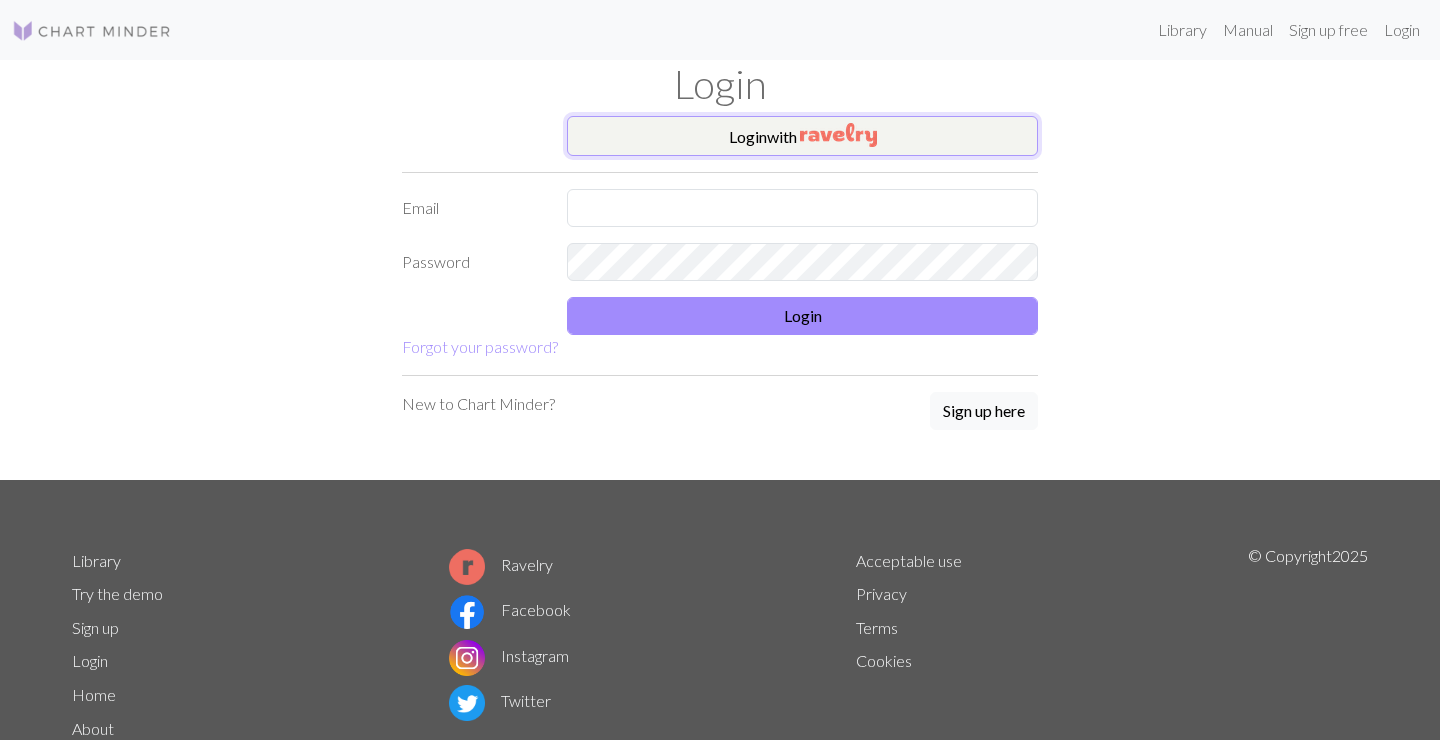 click at bounding box center (838, 135) 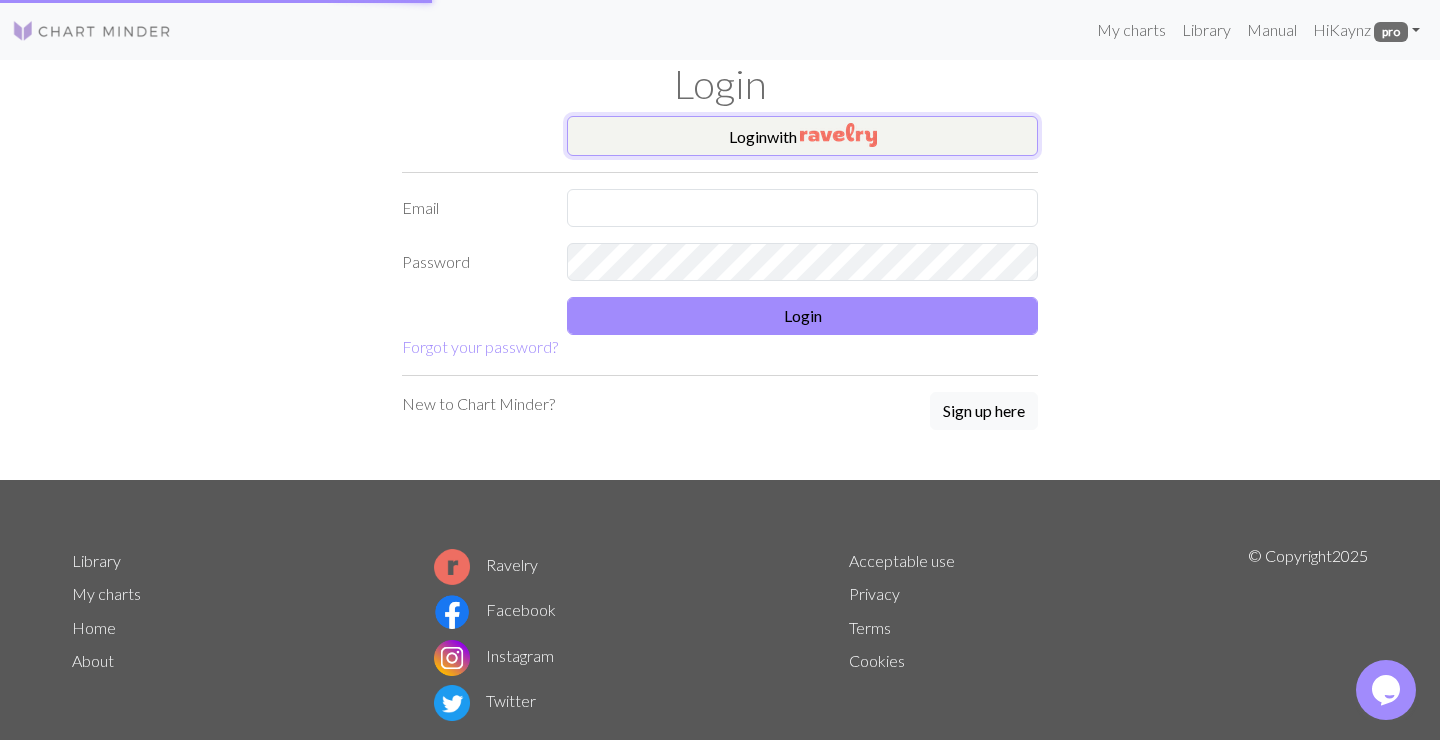 scroll, scrollTop: 0, scrollLeft: 0, axis: both 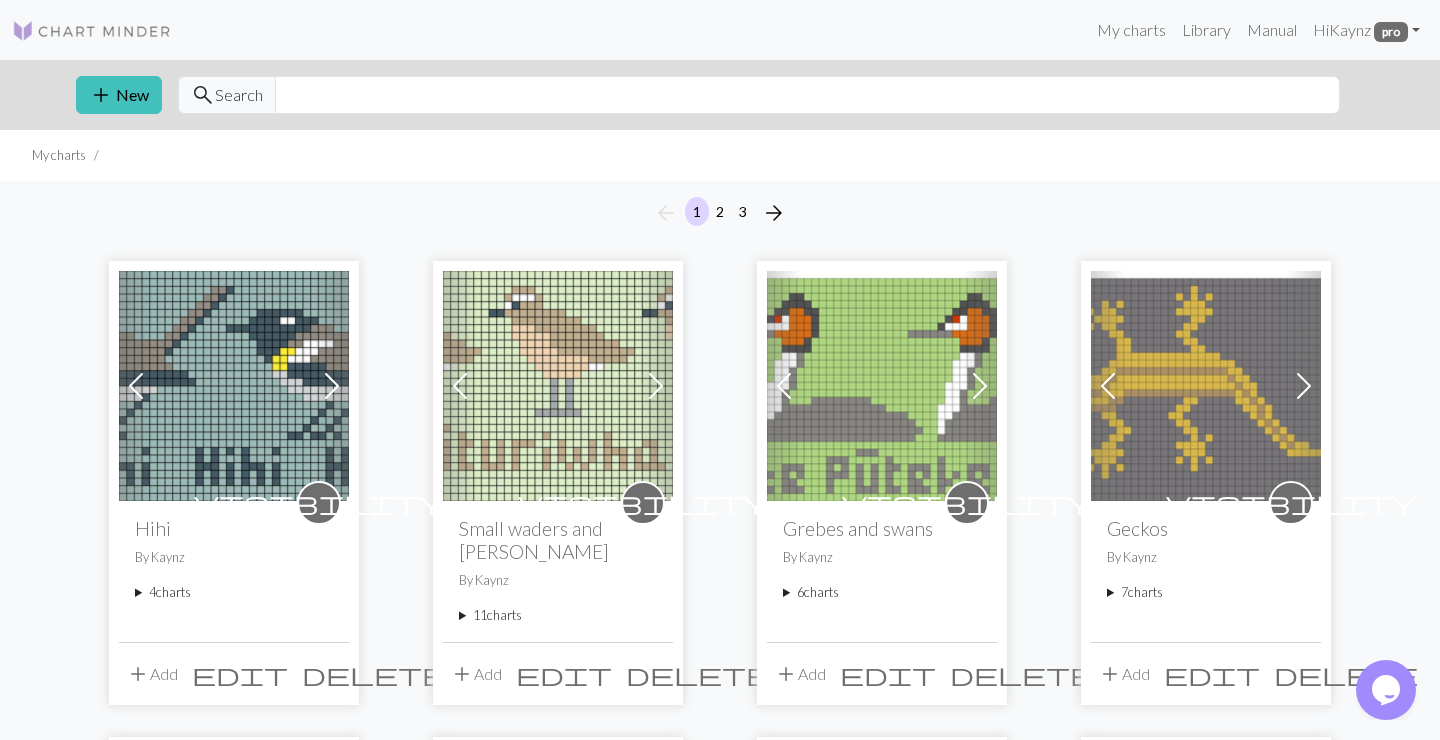 click on "11  charts" at bounding box center (558, 615) 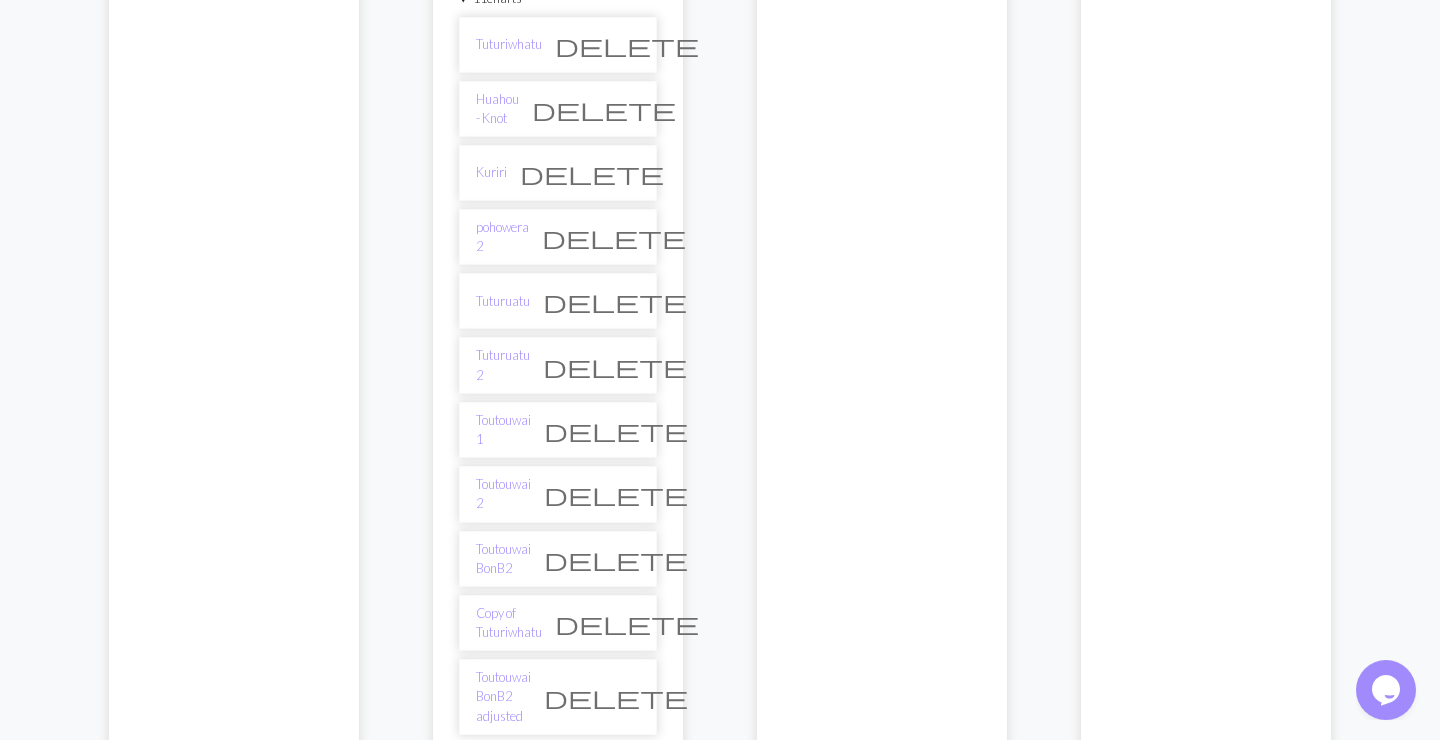 scroll, scrollTop: 622, scrollLeft: 0, axis: vertical 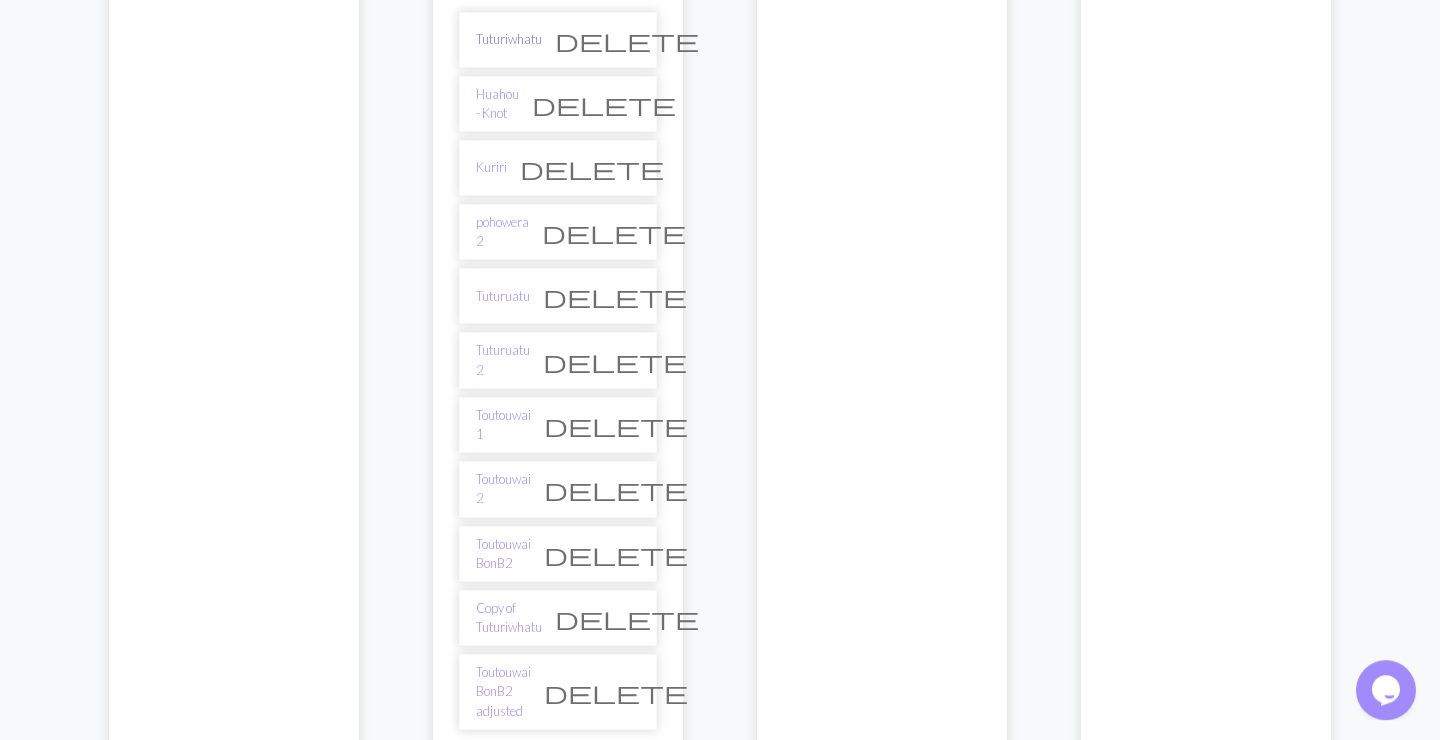 click on "Tuturiwhatu" at bounding box center [509, 39] 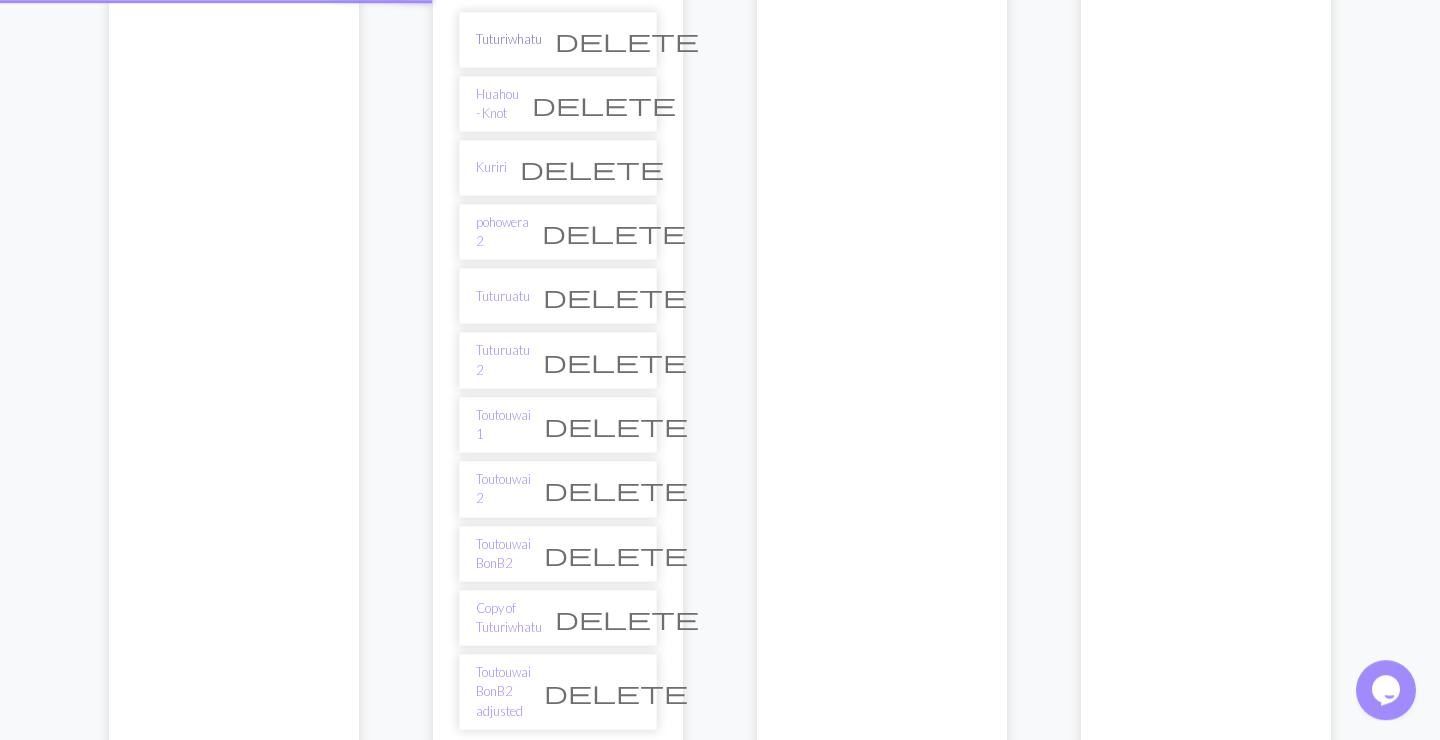 click on "Tuturiwhatu" at bounding box center (509, 39) 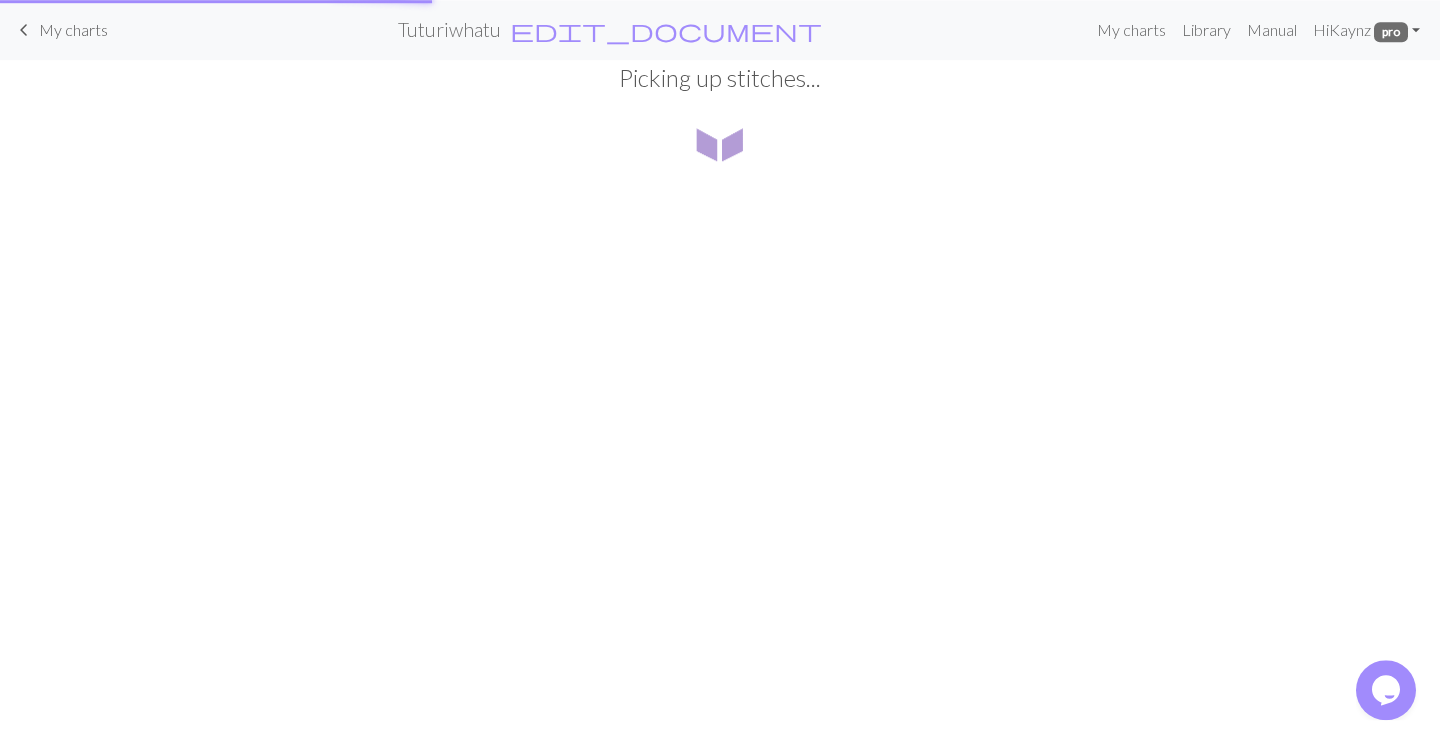 scroll, scrollTop: 0, scrollLeft: 0, axis: both 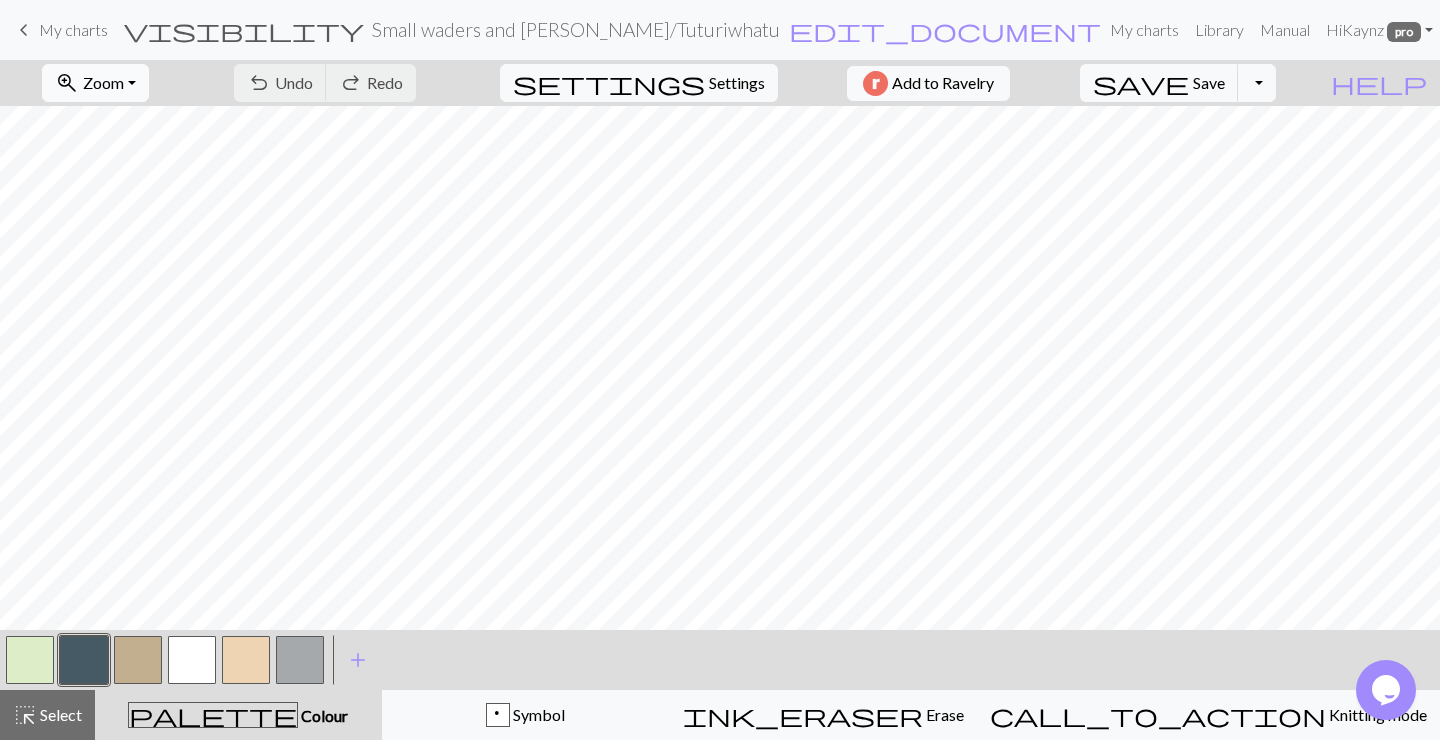 click on "zoom_in Zoom Zoom" at bounding box center [95, 83] 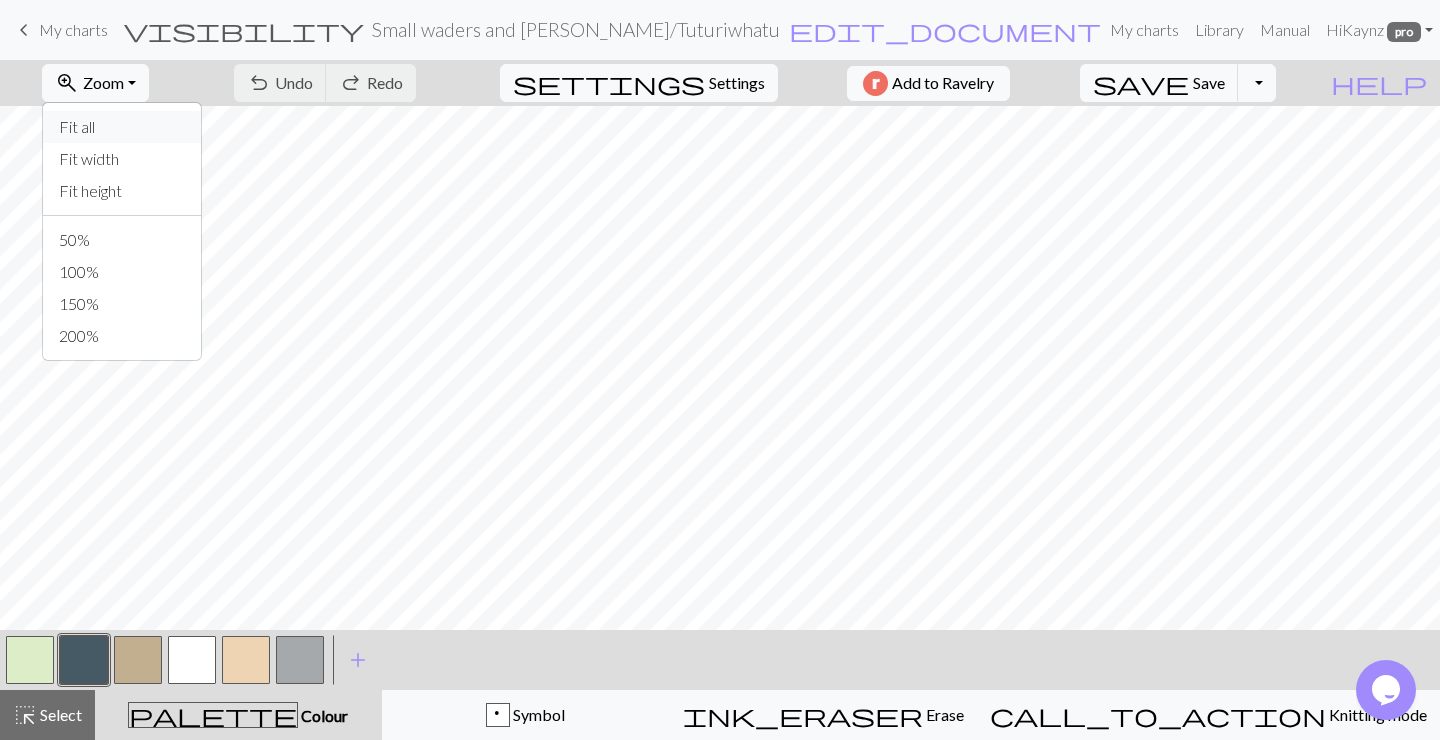 click on "Fit all" at bounding box center [122, 127] 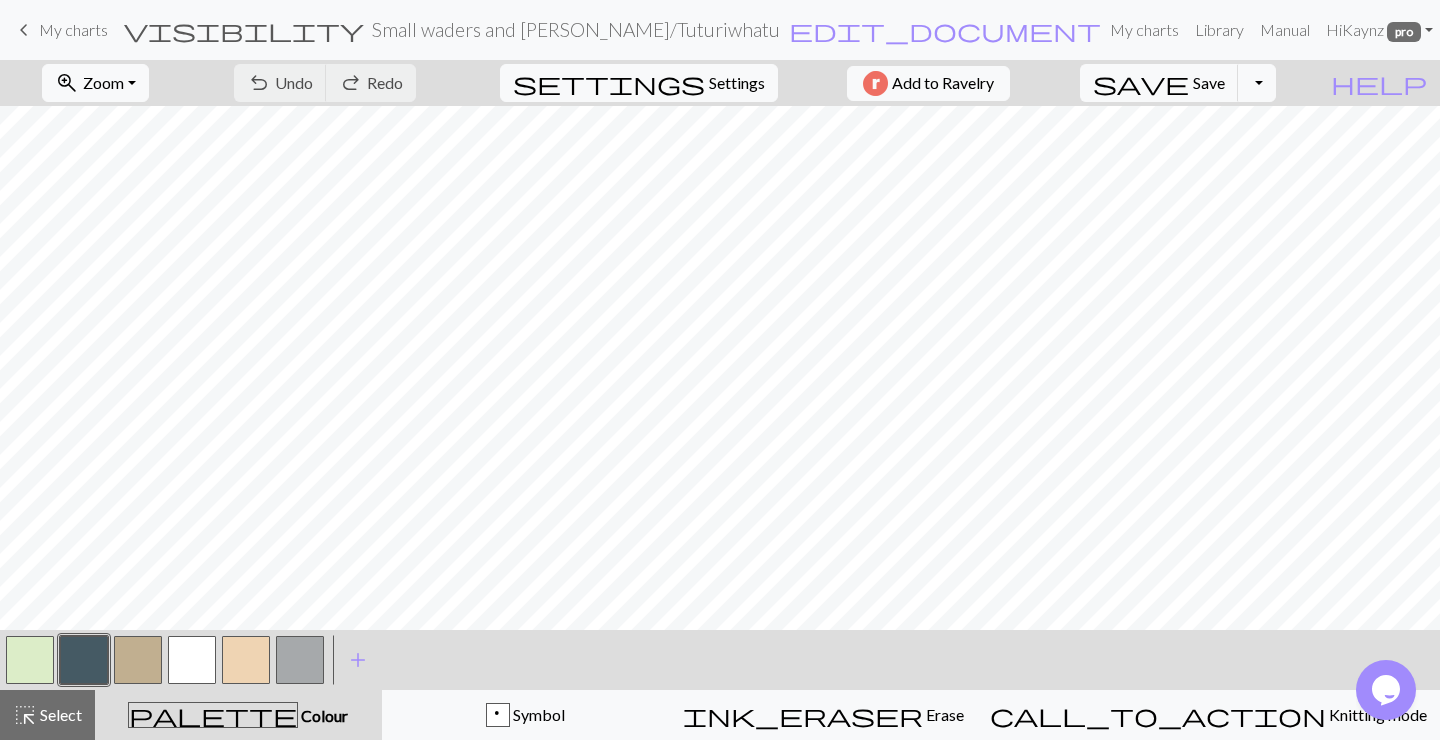 click at bounding box center [138, 660] 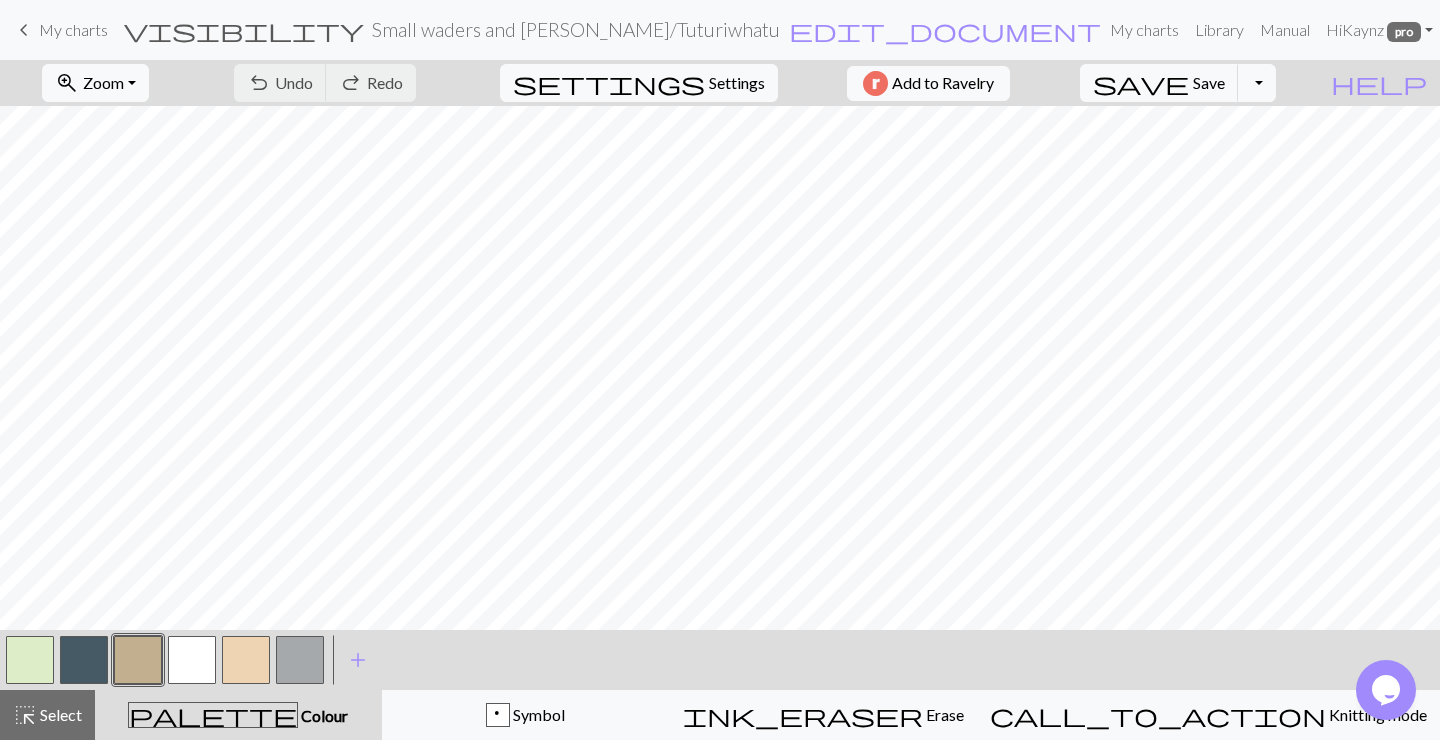 click at bounding box center (138, 660) 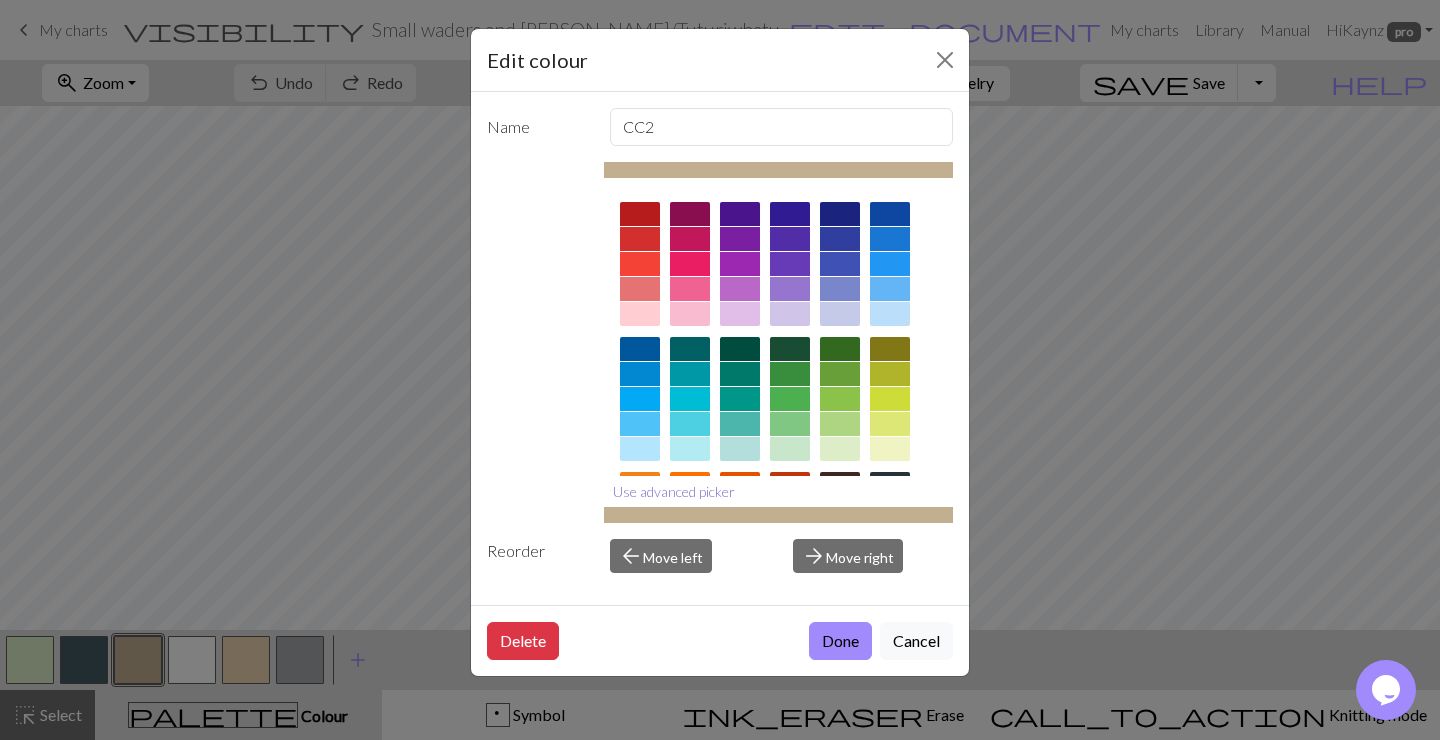 click on "Use advanced picker" at bounding box center [674, 491] 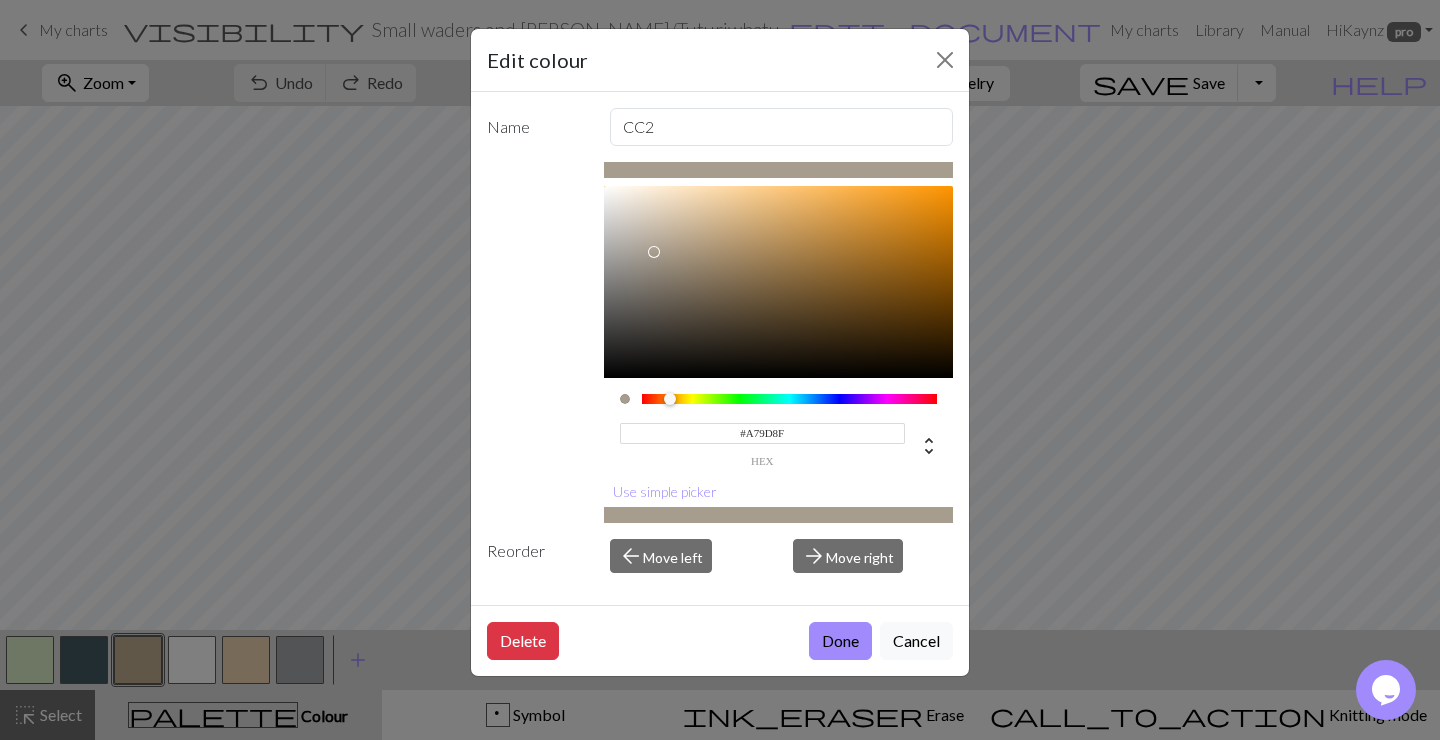 type on "#A69C8F" 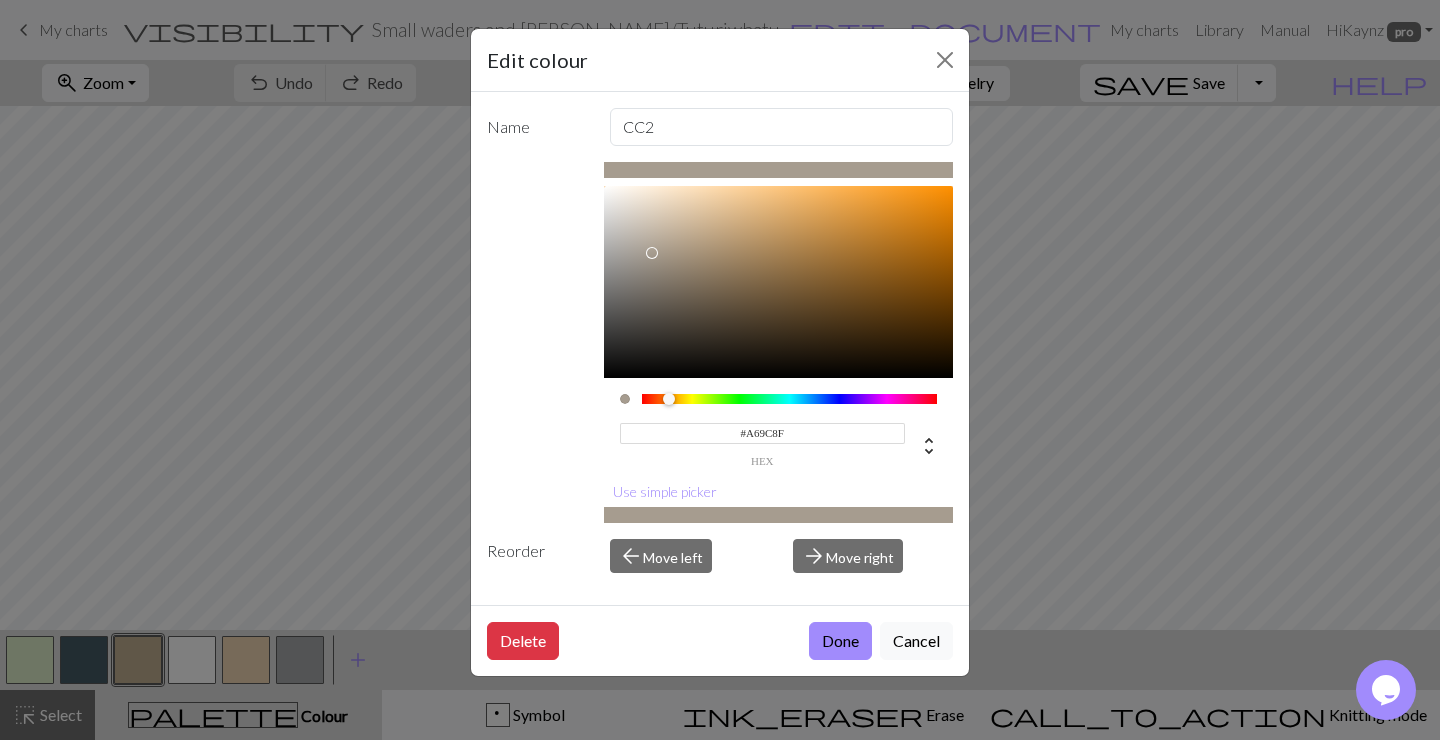 drag, startPoint x: 688, startPoint y: 235, endPoint x: 653, endPoint y: 253, distance: 39.357338 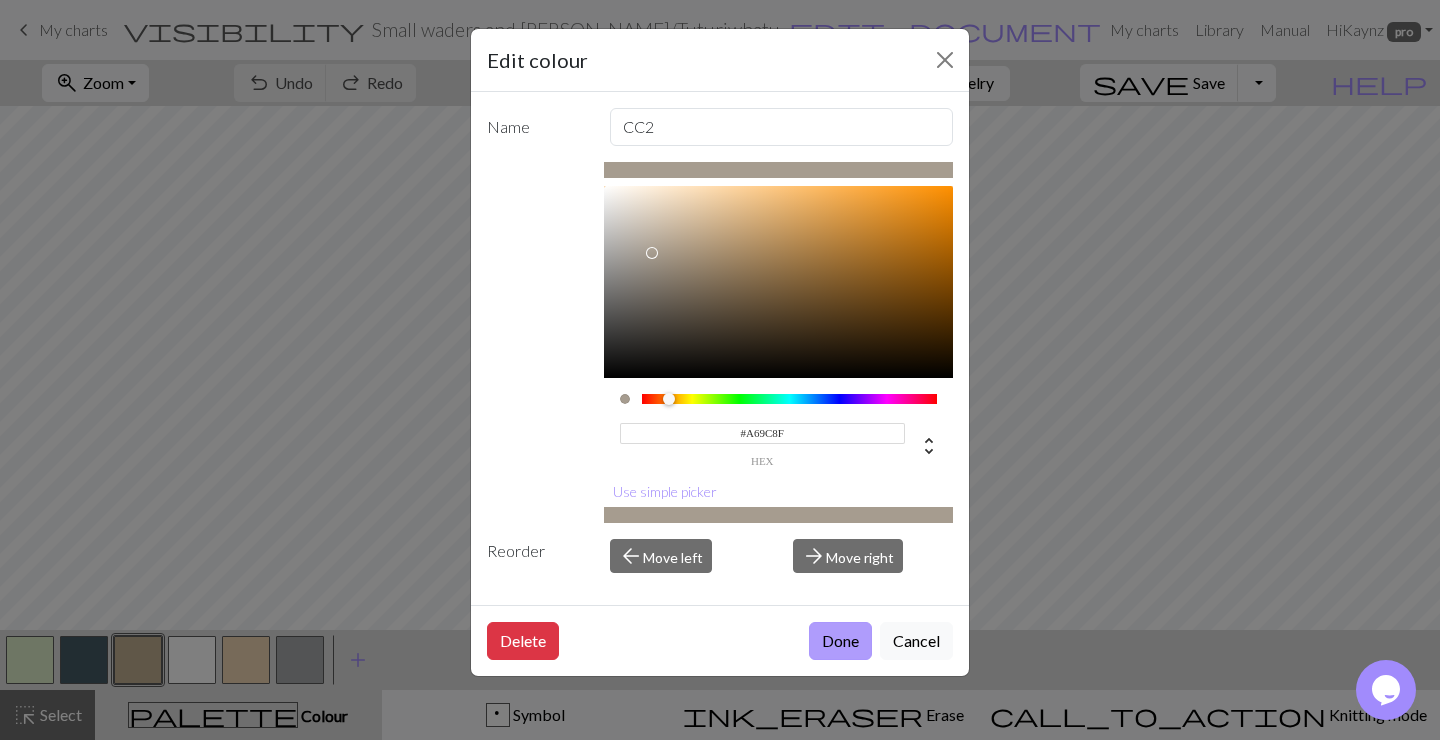 click on "Done" at bounding box center (840, 641) 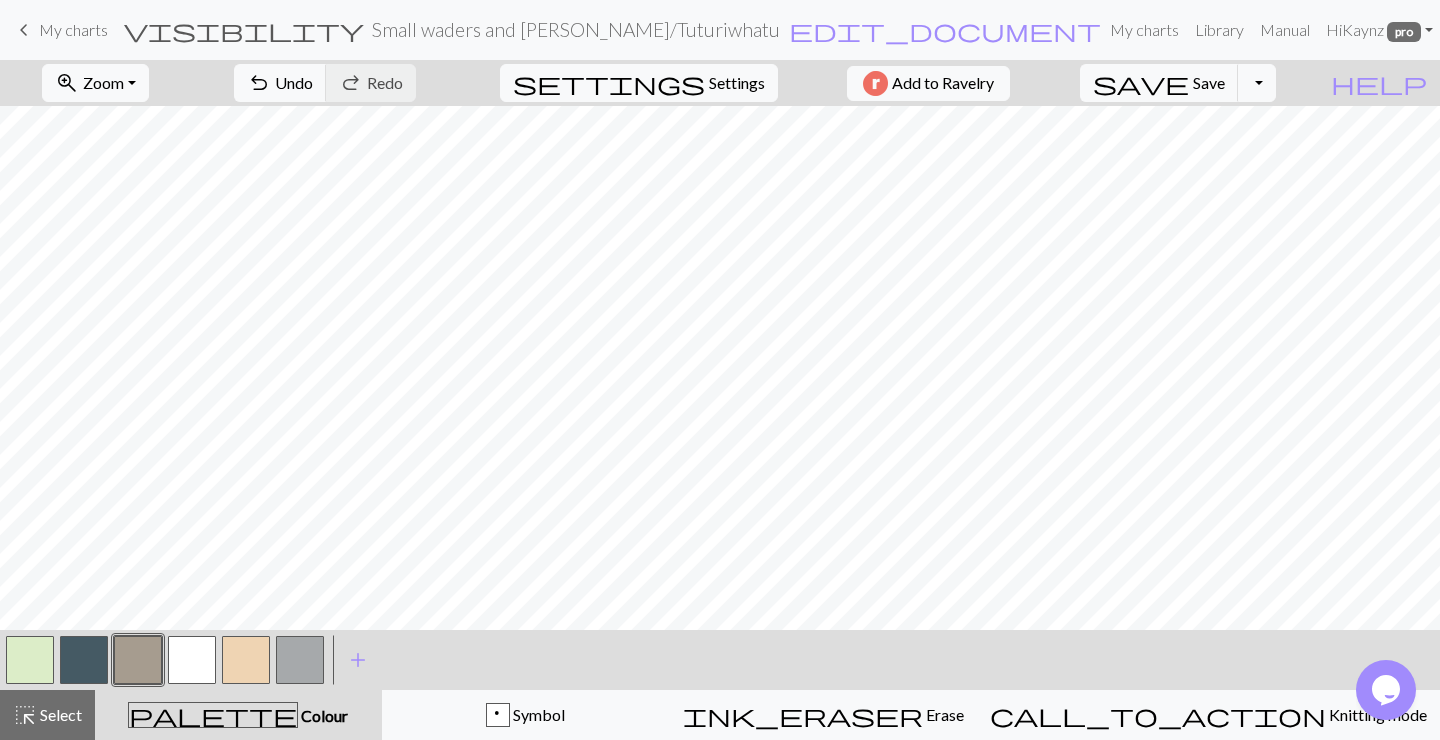 click at bounding box center (138, 660) 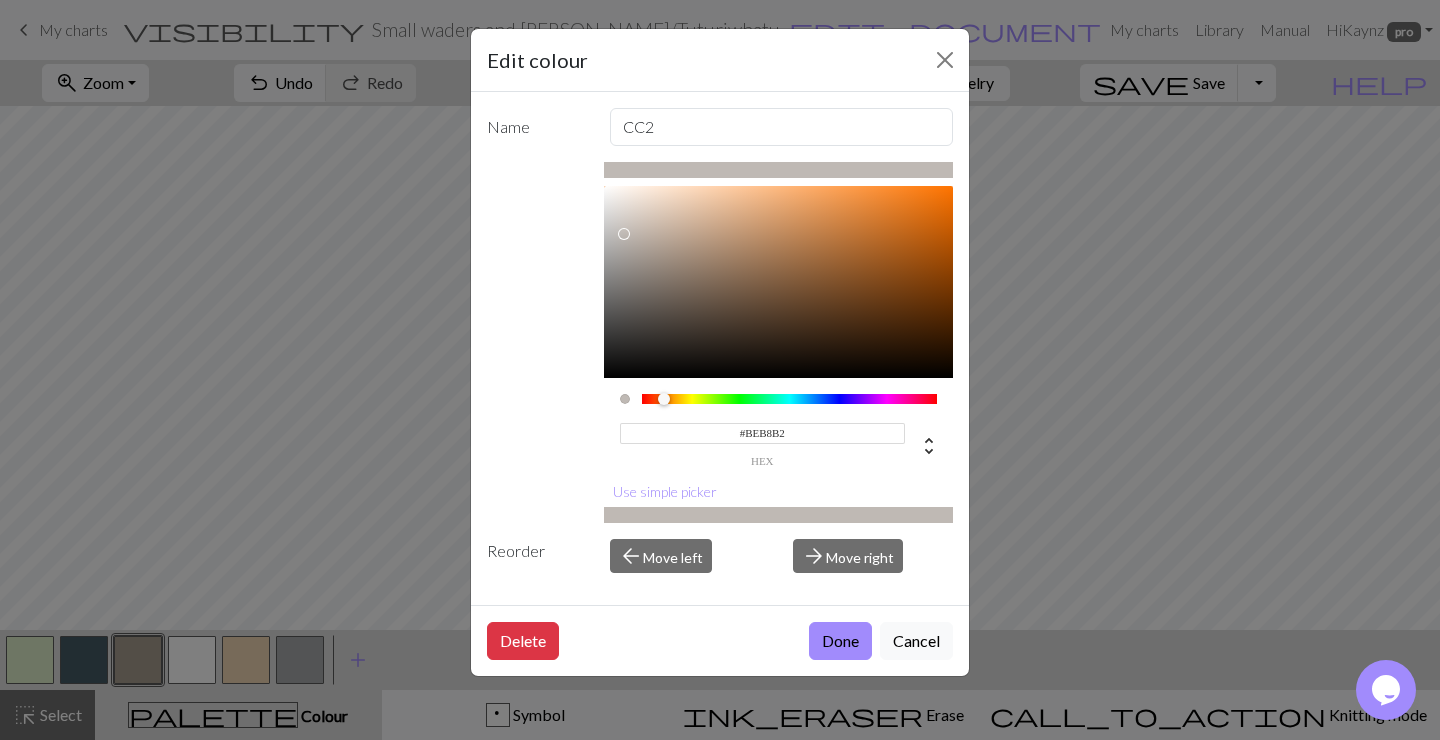 type on "#BFB9B4" 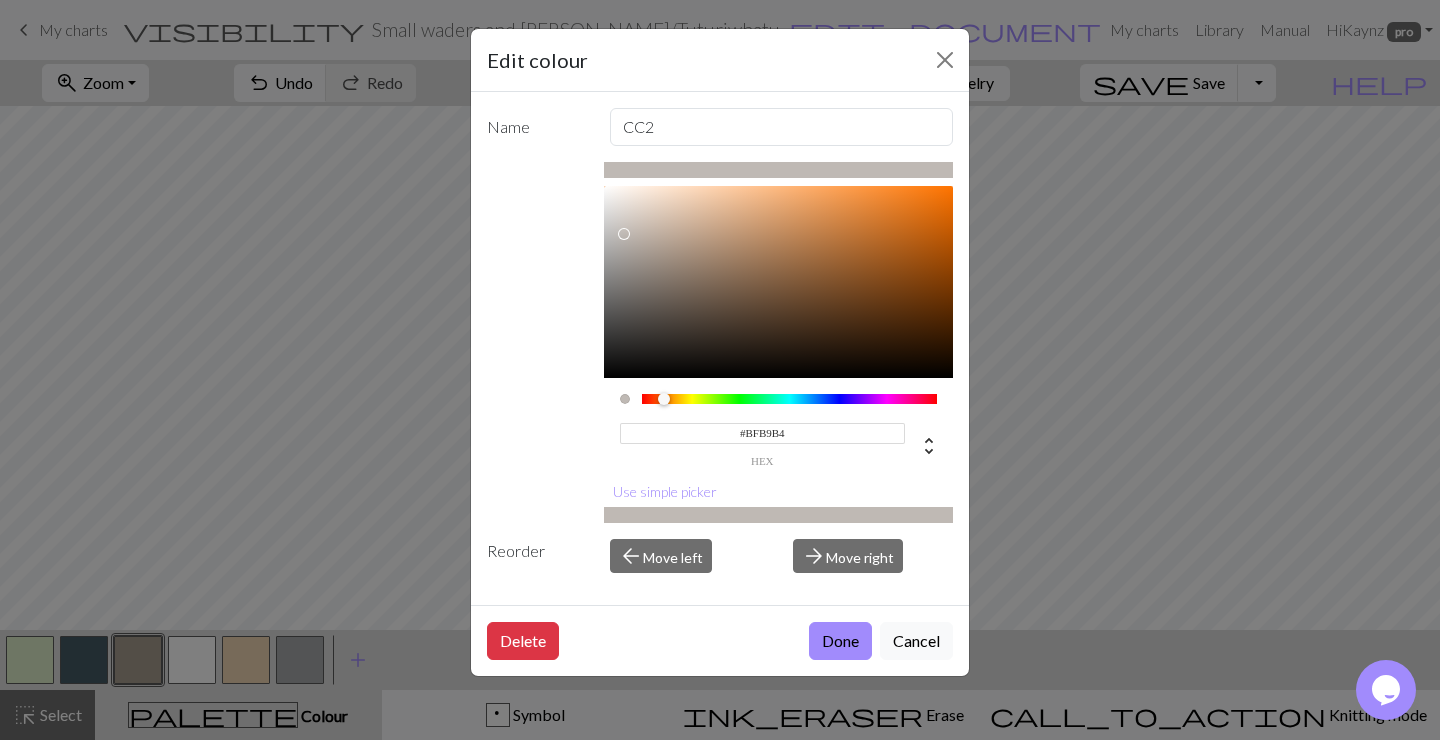 drag, startPoint x: 651, startPoint y: 250, endPoint x: 625, endPoint y: 234, distance: 30.528675 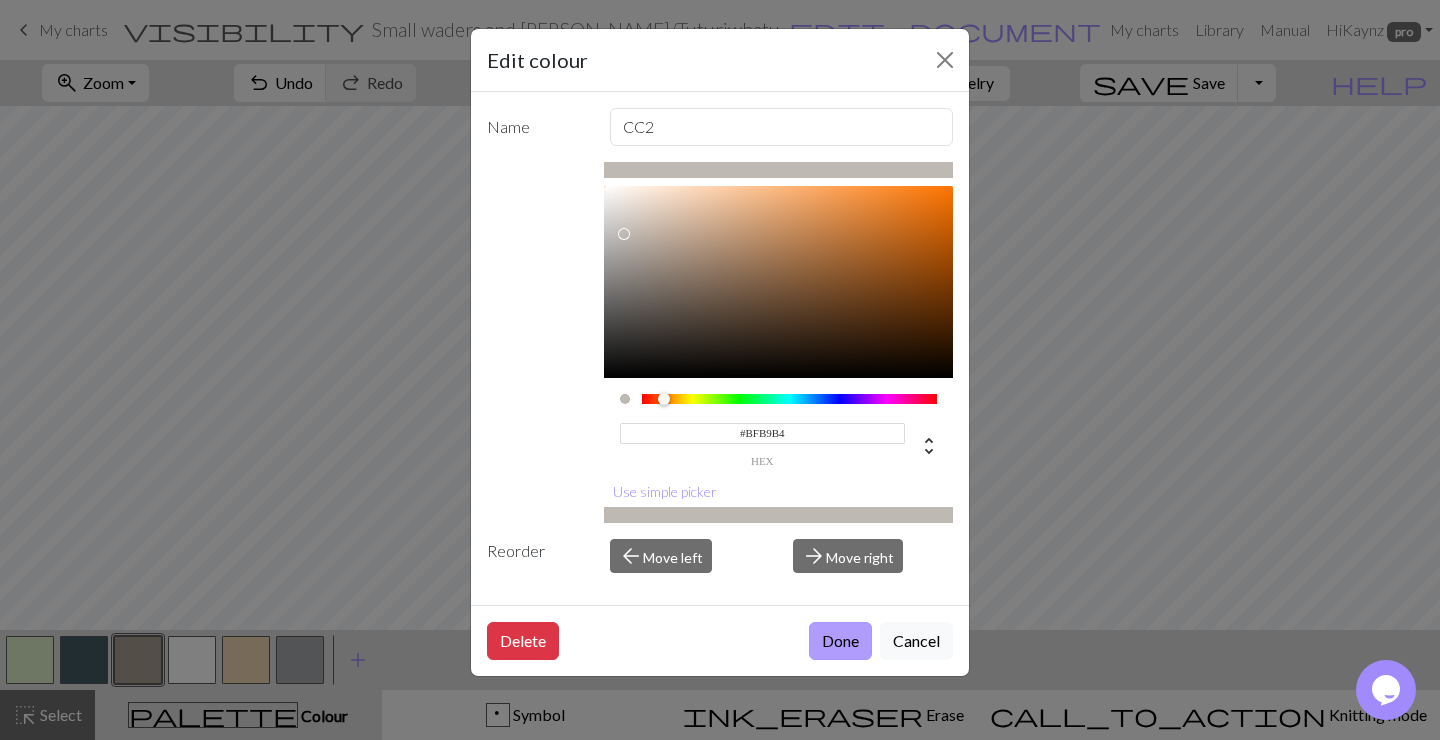 click on "Done" at bounding box center [840, 641] 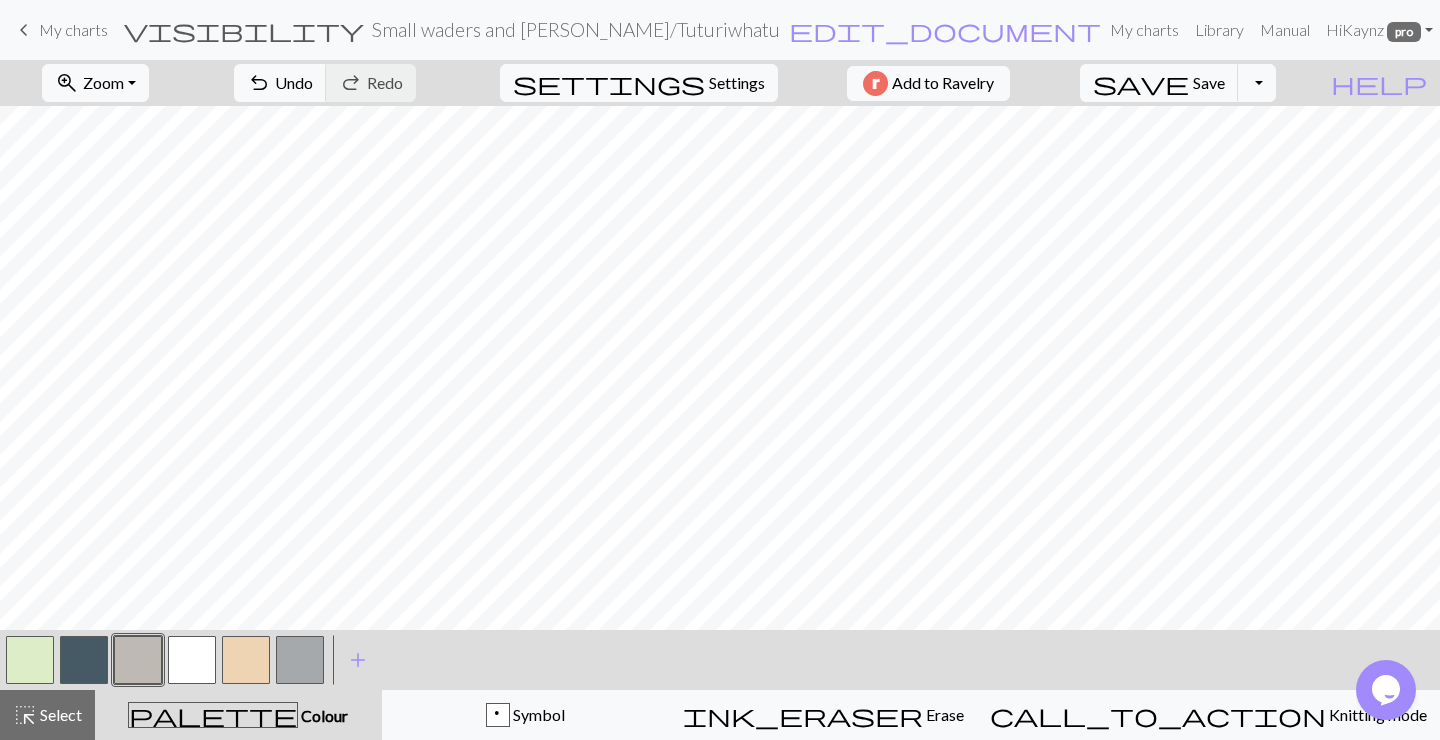 click at bounding box center (138, 660) 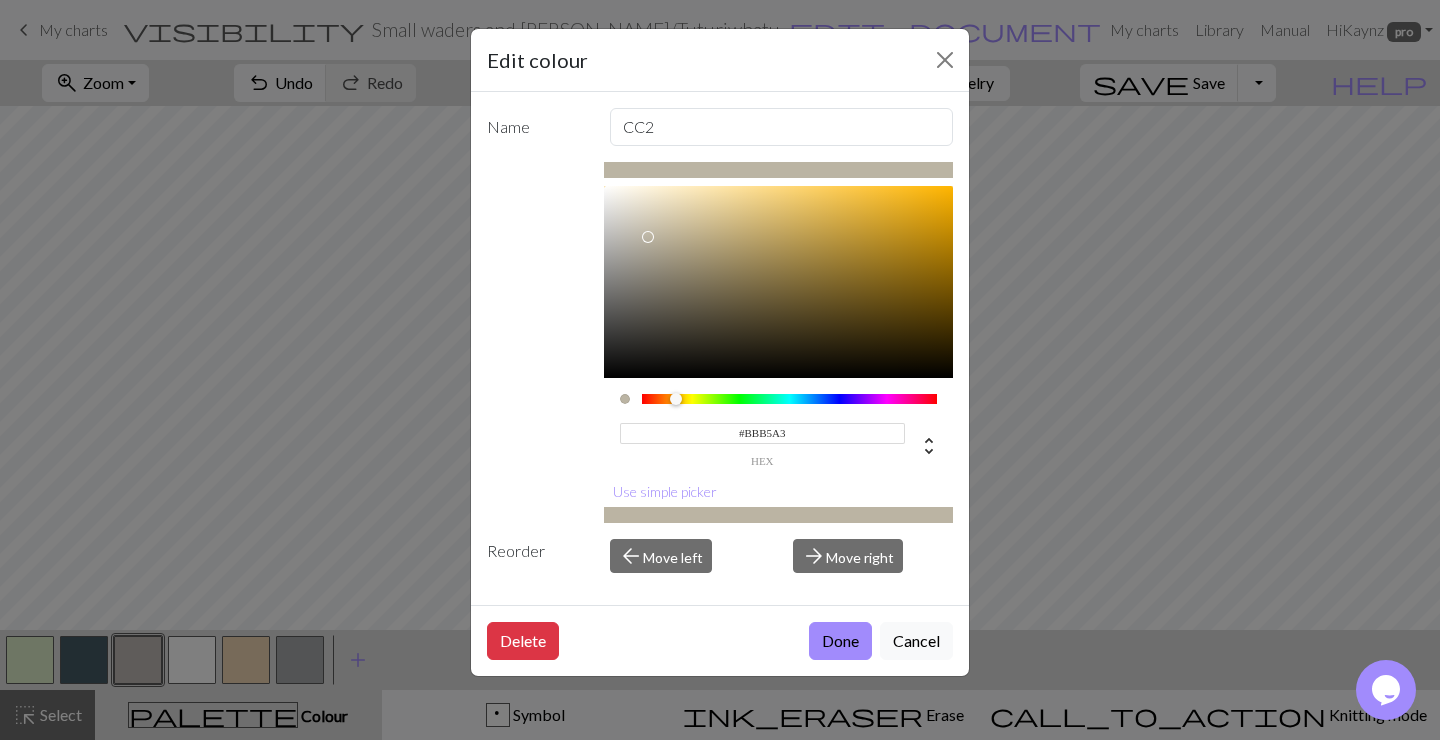 type on "#BEB8A6" 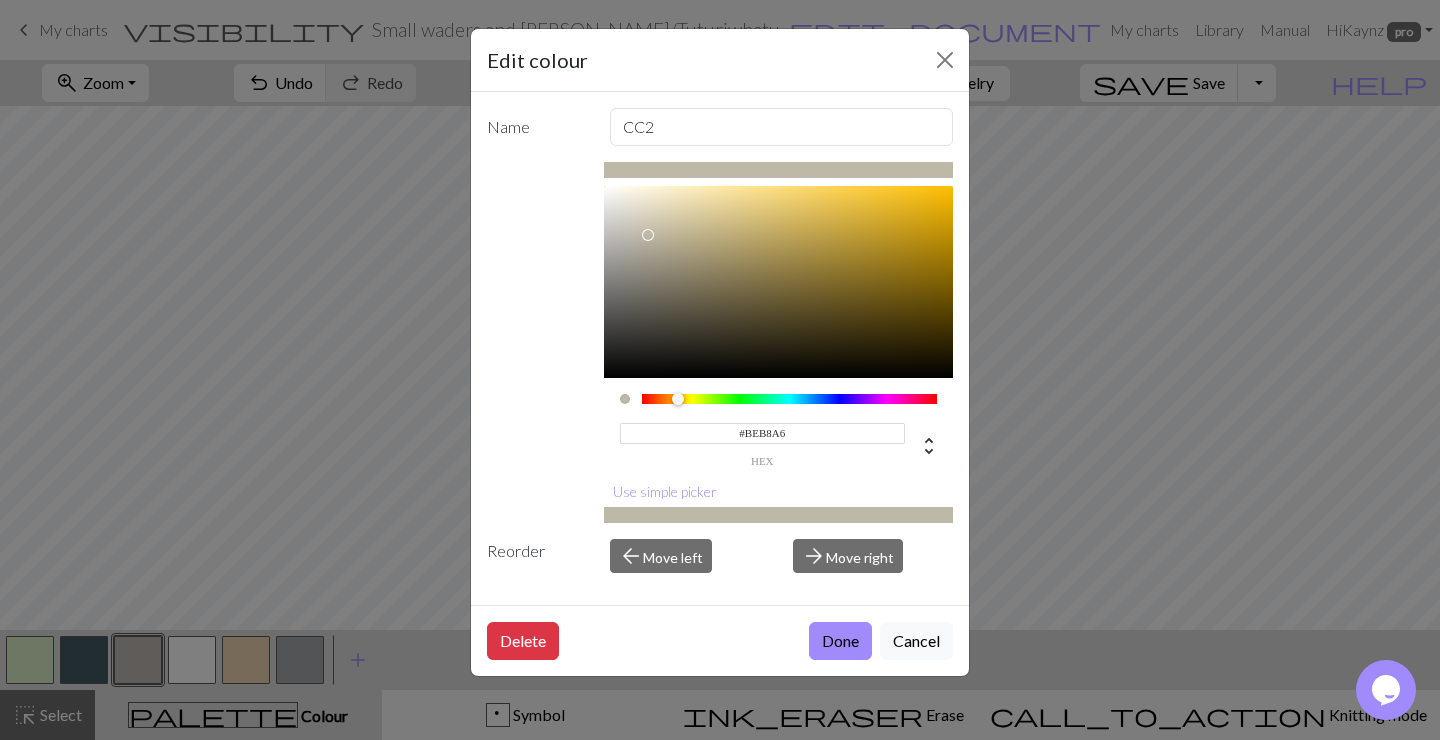 drag, startPoint x: 622, startPoint y: 234, endPoint x: 648, endPoint y: 235, distance: 26.019224 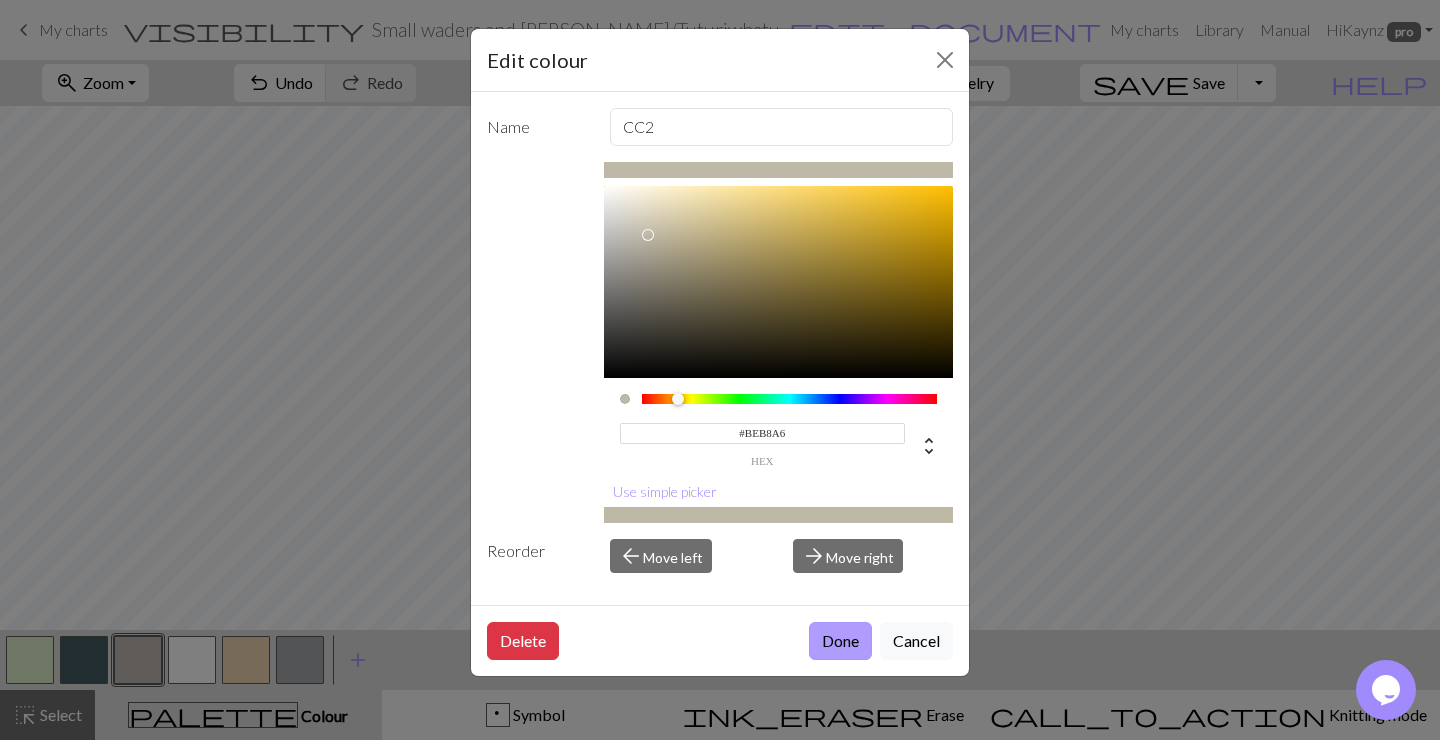 click on "Done" at bounding box center (840, 641) 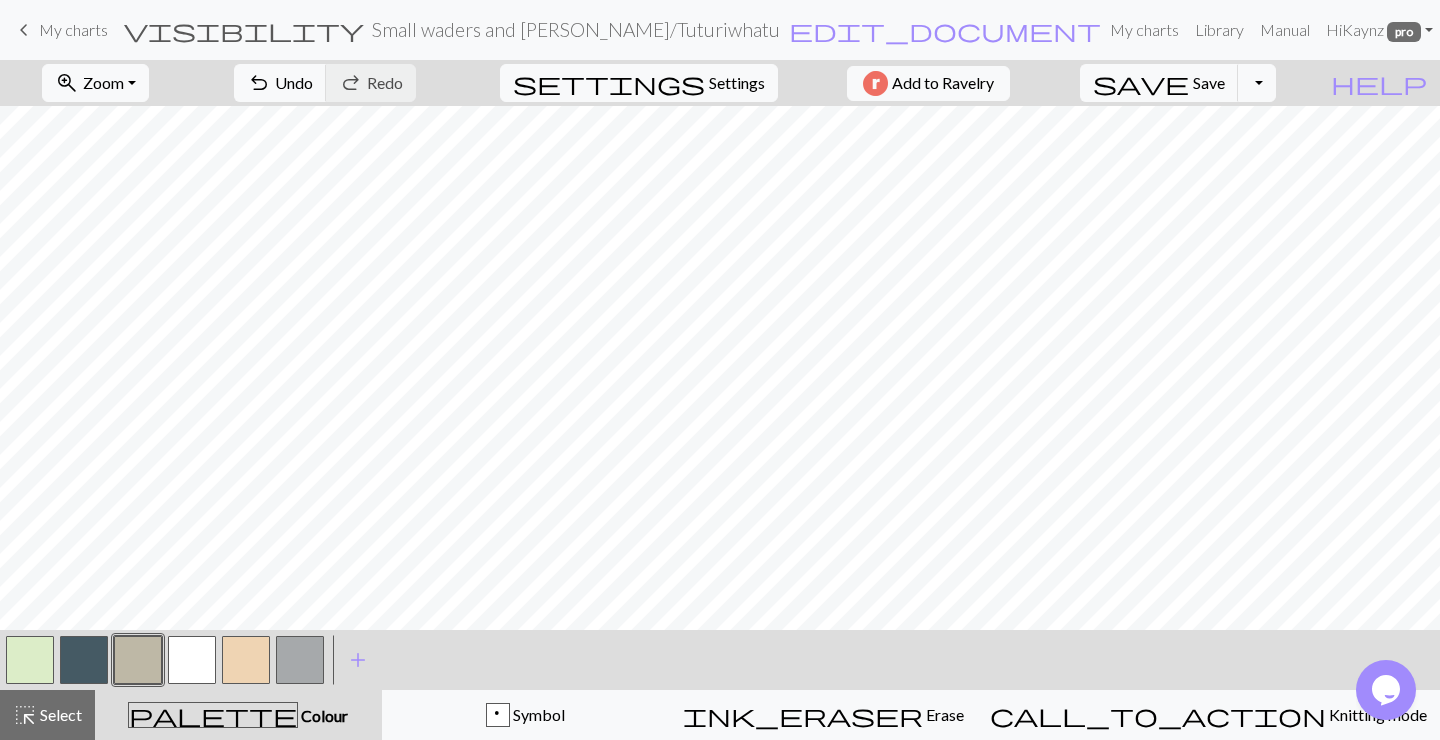 click at bounding box center [30, 660] 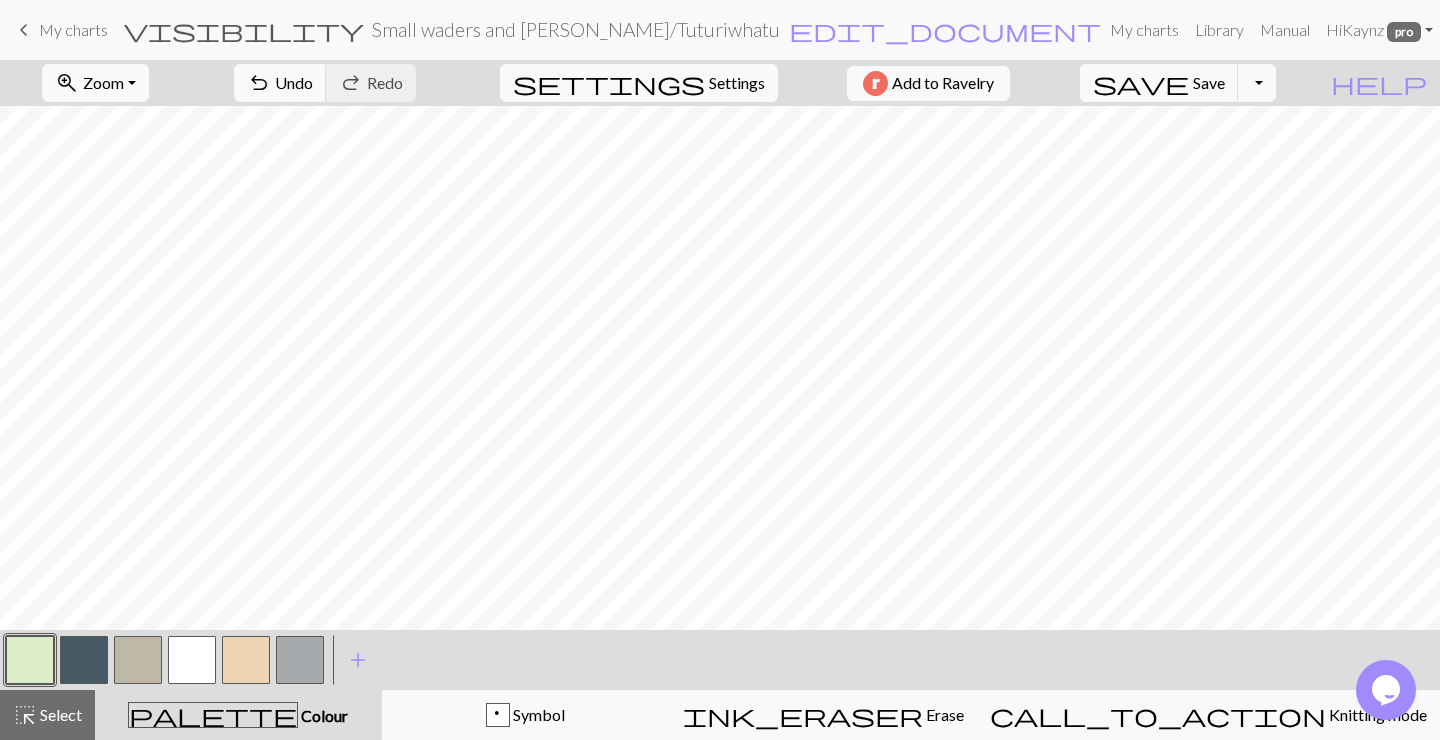 click at bounding box center [30, 660] 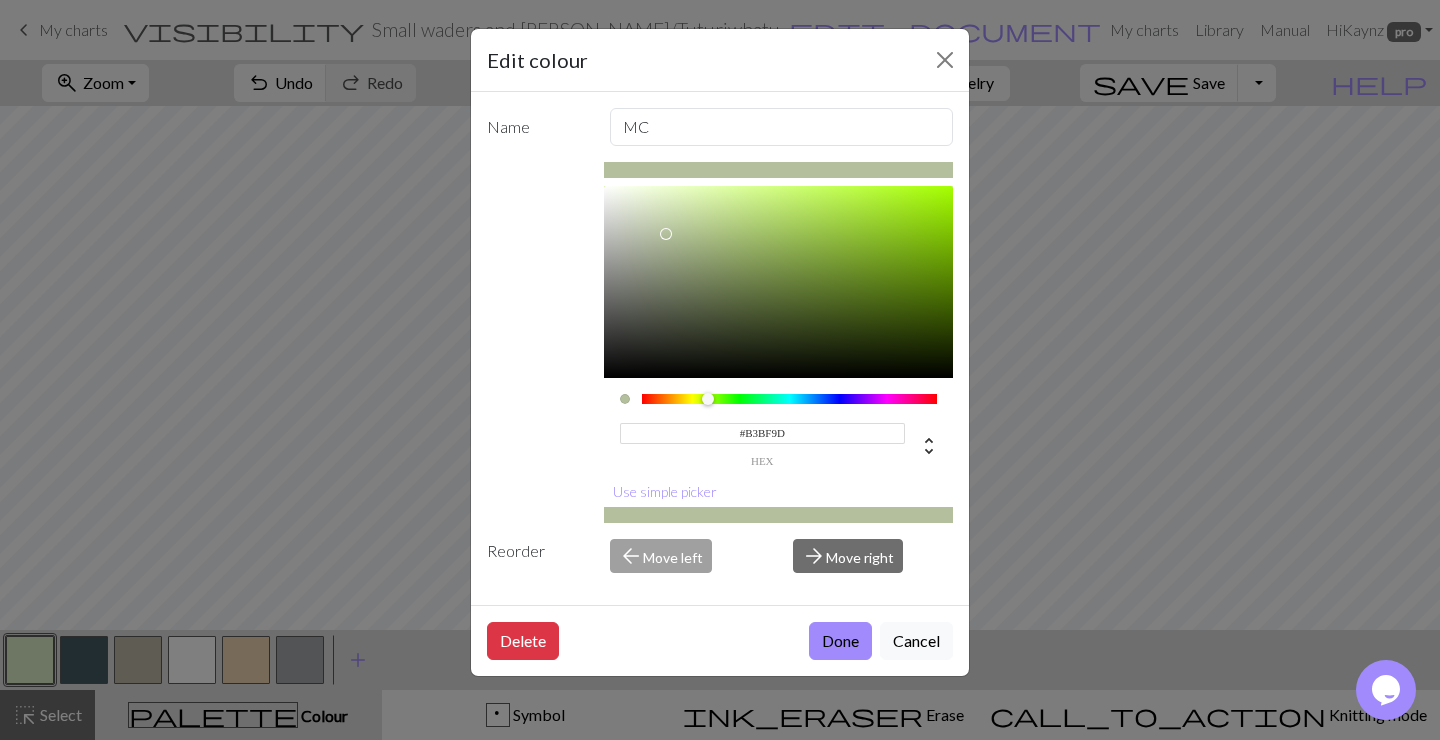 type on "#B3BF9C" 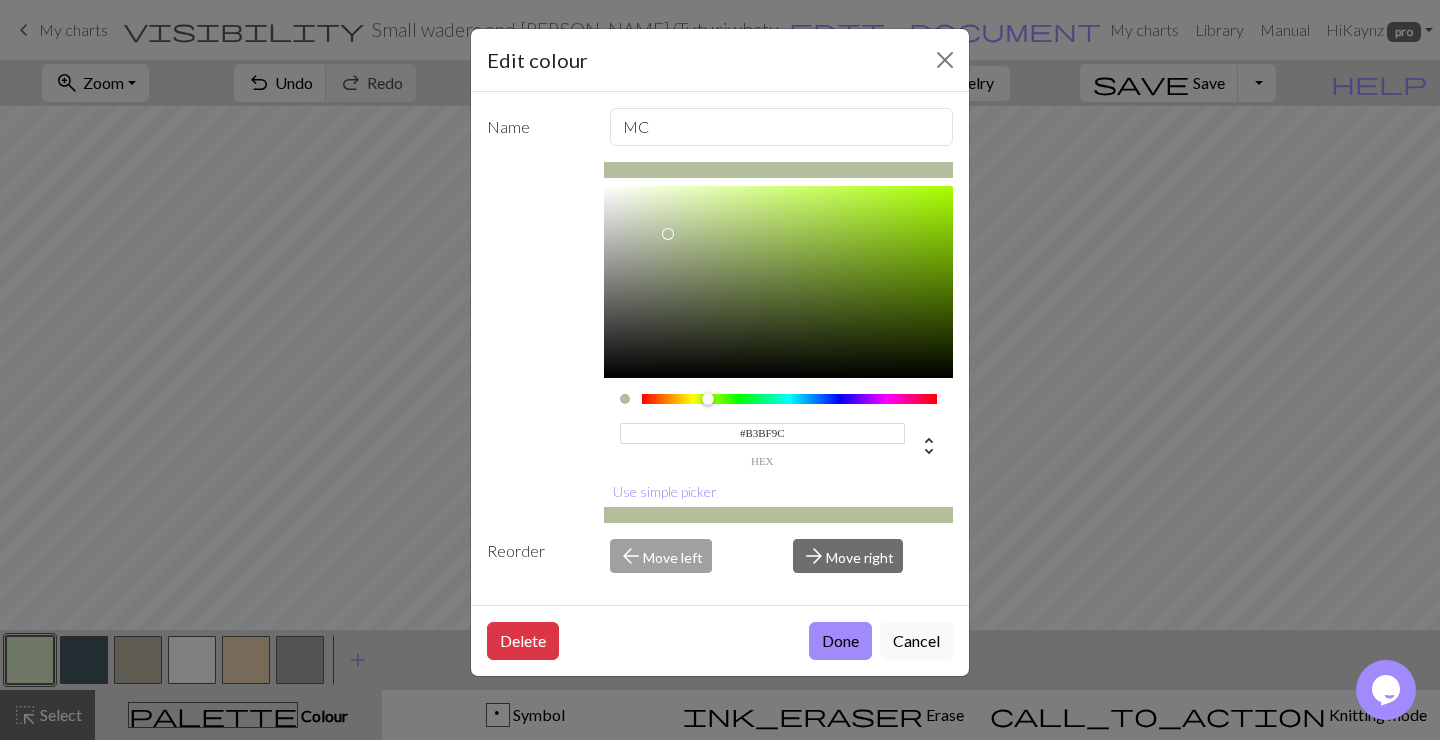 drag, startPoint x: 659, startPoint y: 202, endPoint x: 668, endPoint y: 234, distance: 33.24154 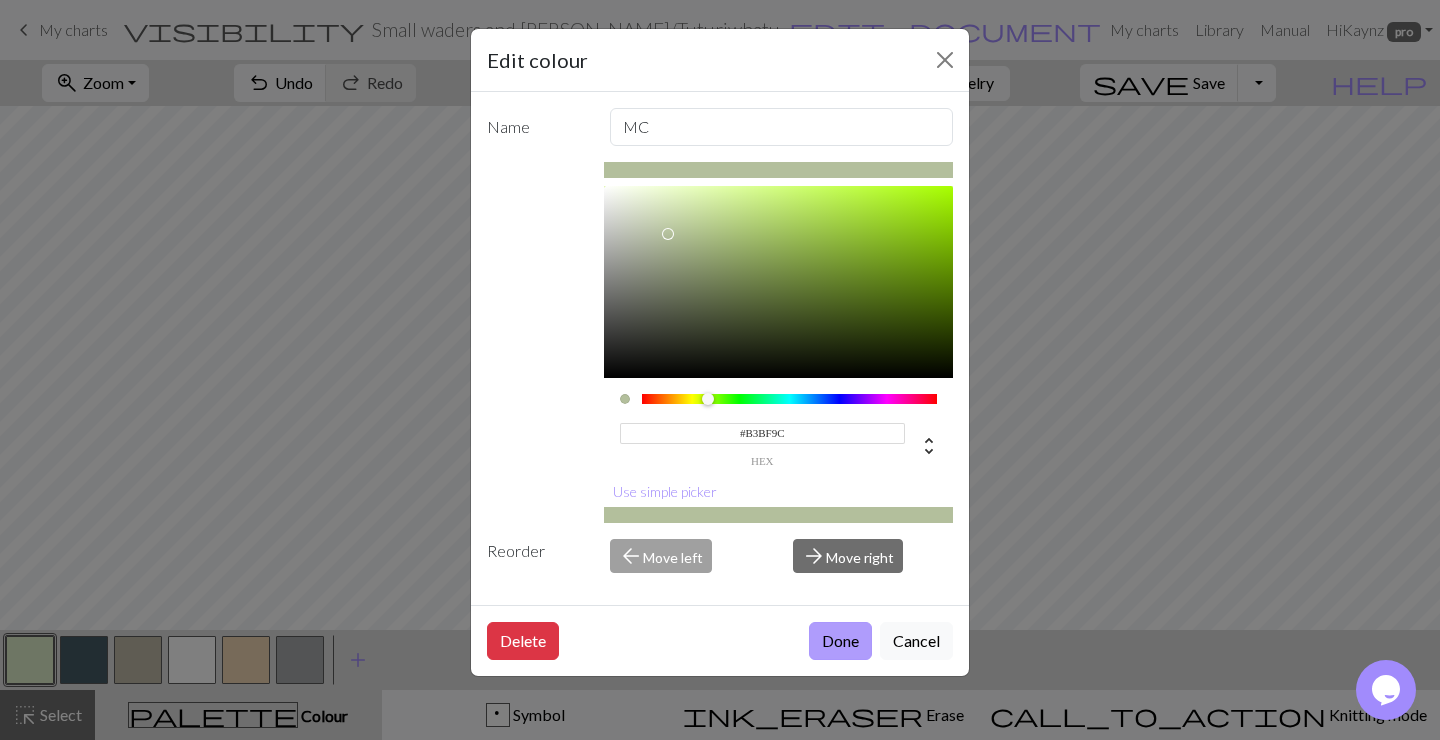 click on "Done" at bounding box center (840, 641) 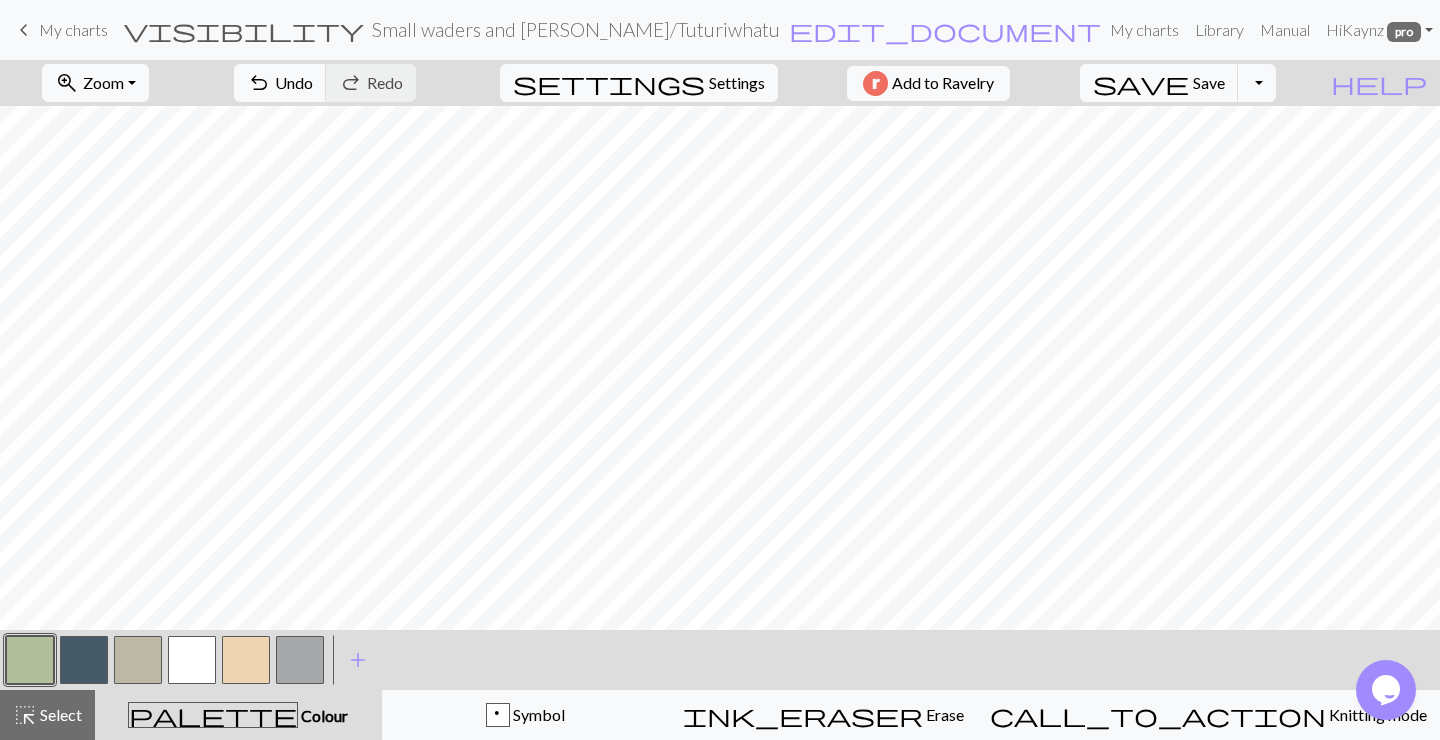 click at bounding box center (30, 660) 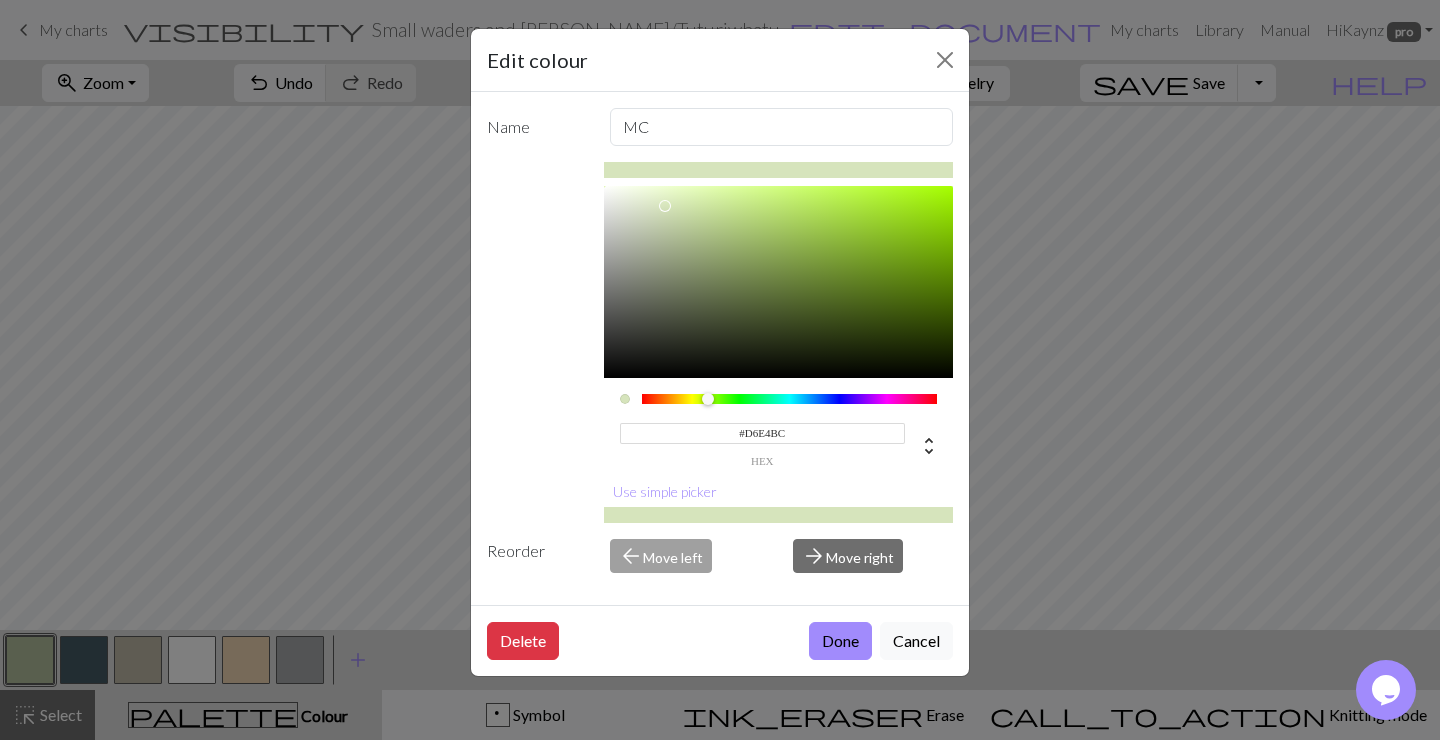 type on "#D8E6BD" 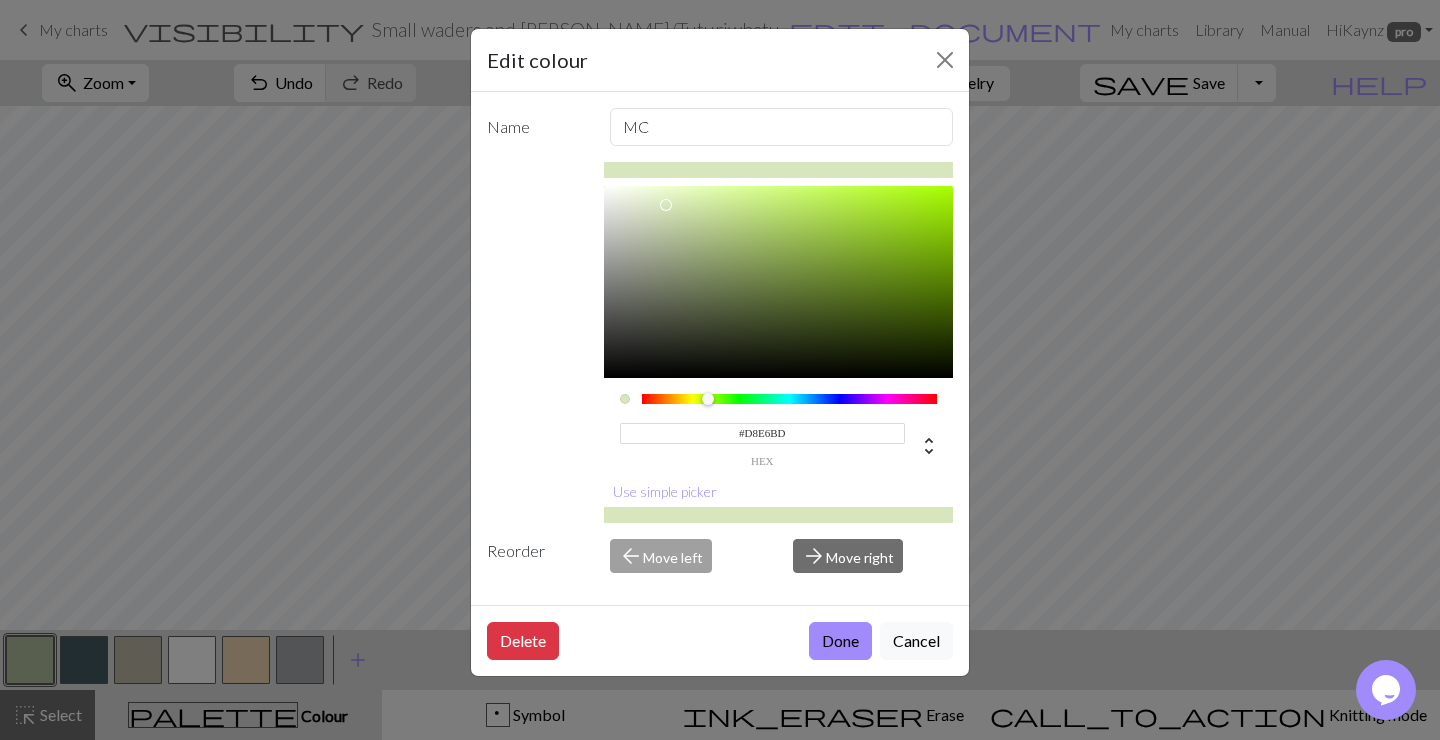 drag, startPoint x: 664, startPoint y: 234, endPoint x: 665, endPoint y: 205, distance: 29.017237 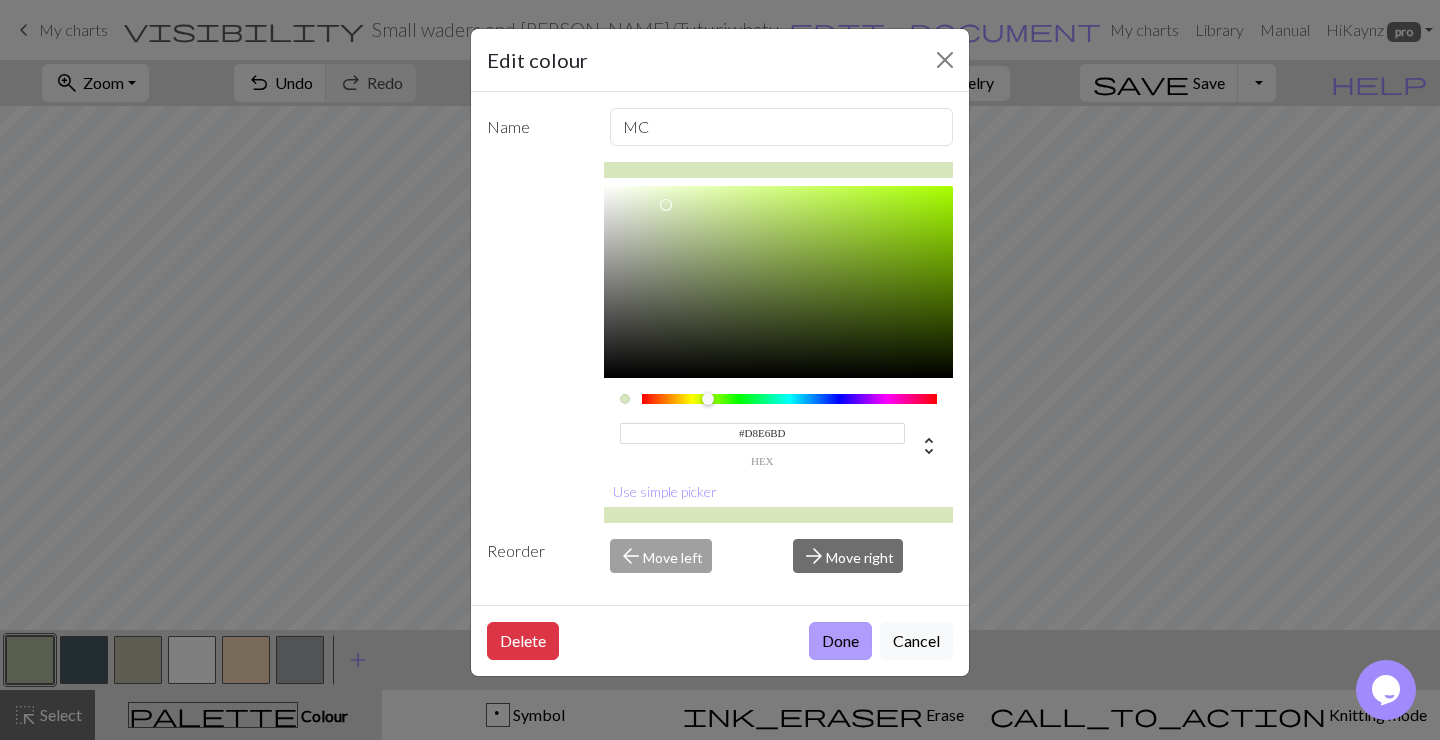 click on "Done" at bounding box center (840, 641) 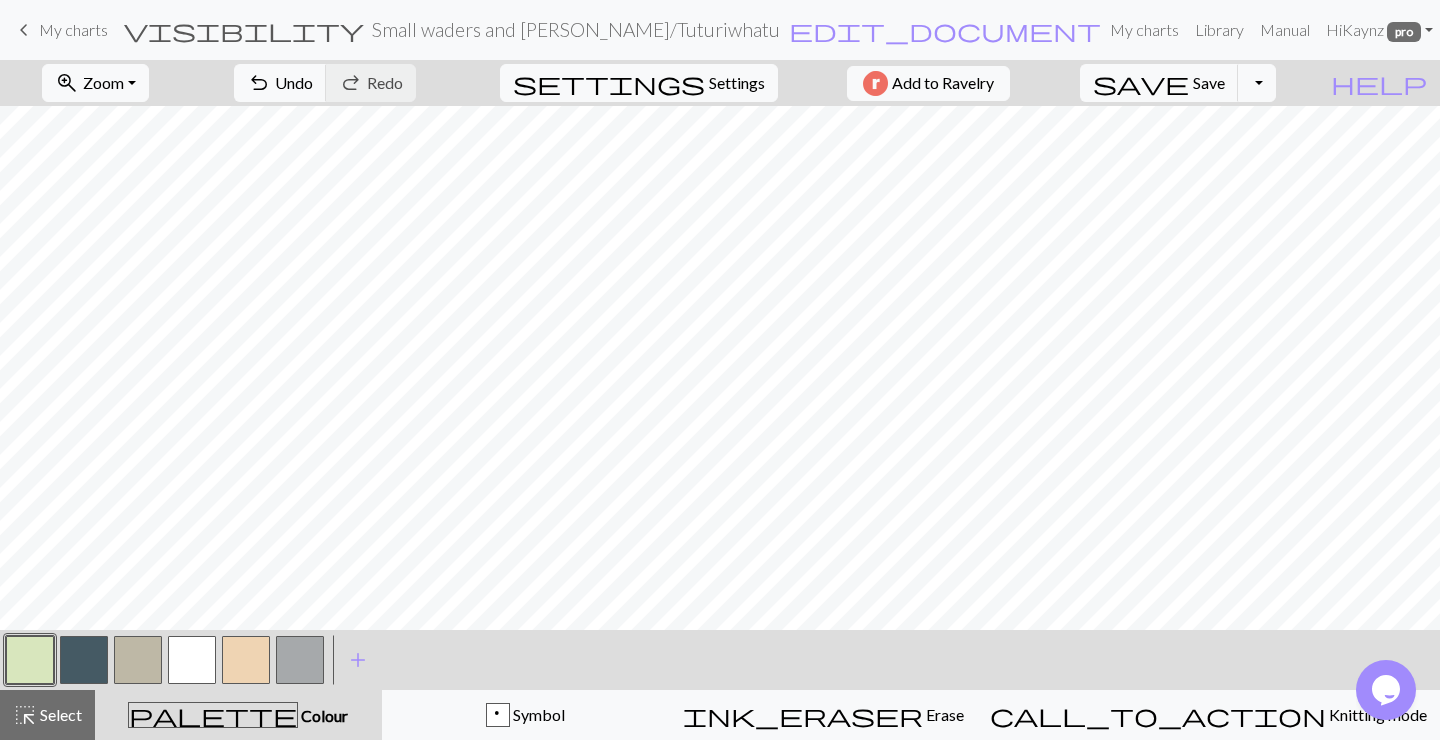 click at bounding box center (30, 660) 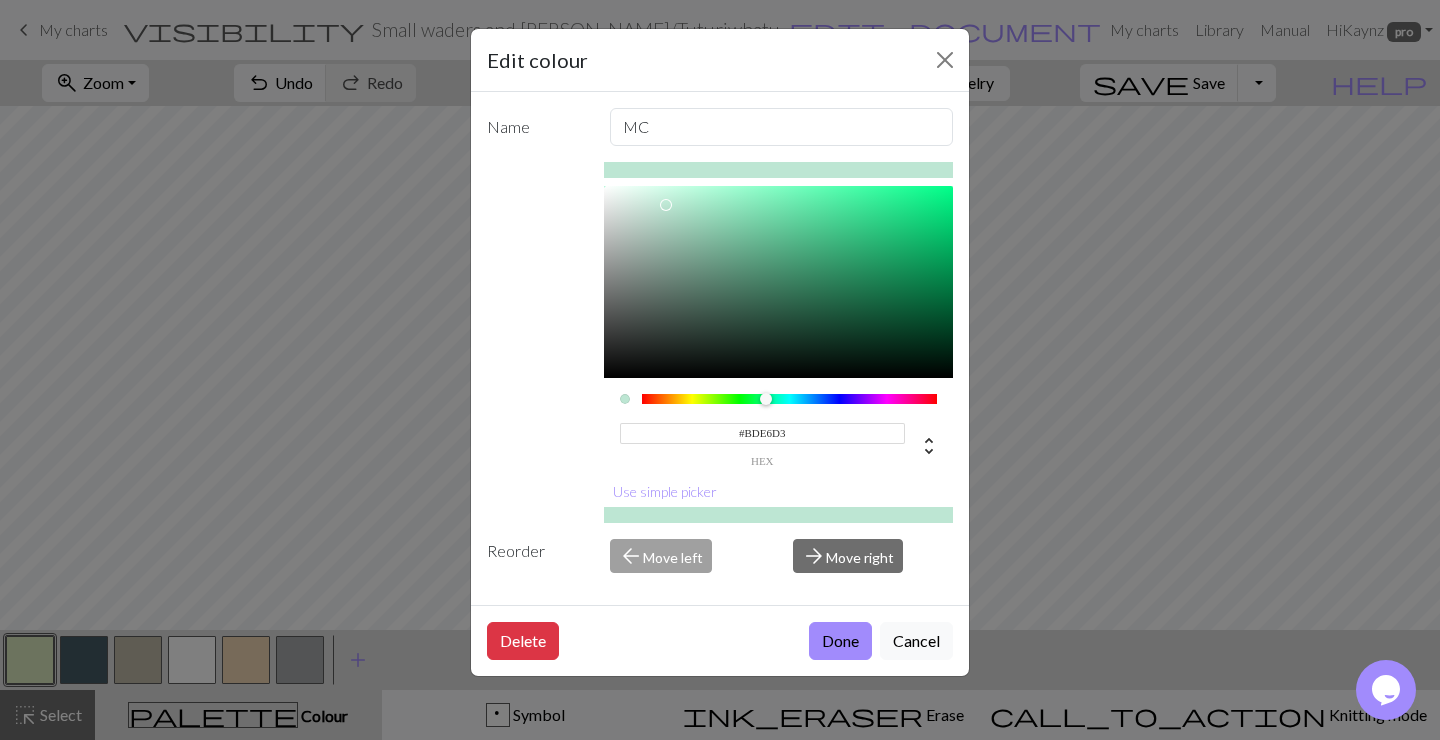 drag, startPoint x: 714, startPoint y: 399, endPoint x: 767, endPoint y: 402, distance: 53.08484 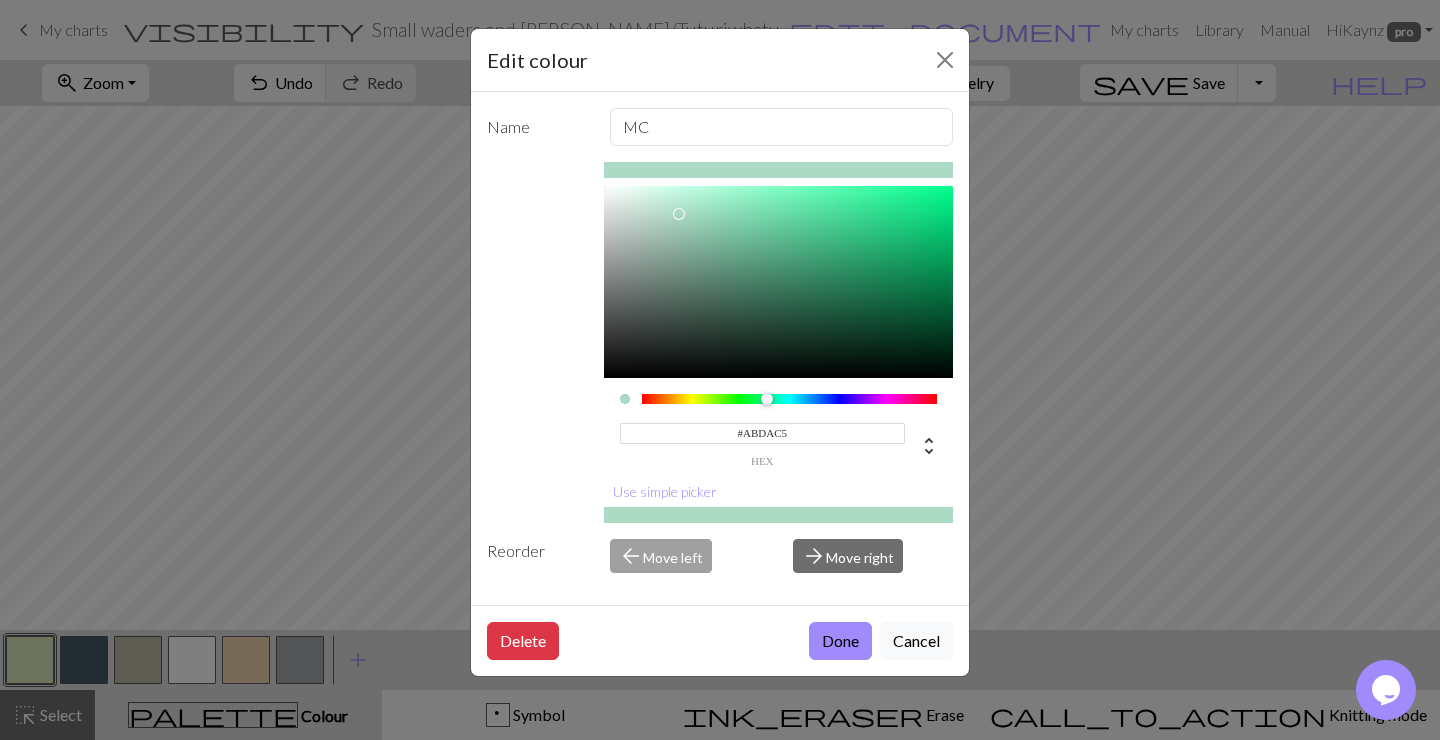 type on "#AAD9C4" 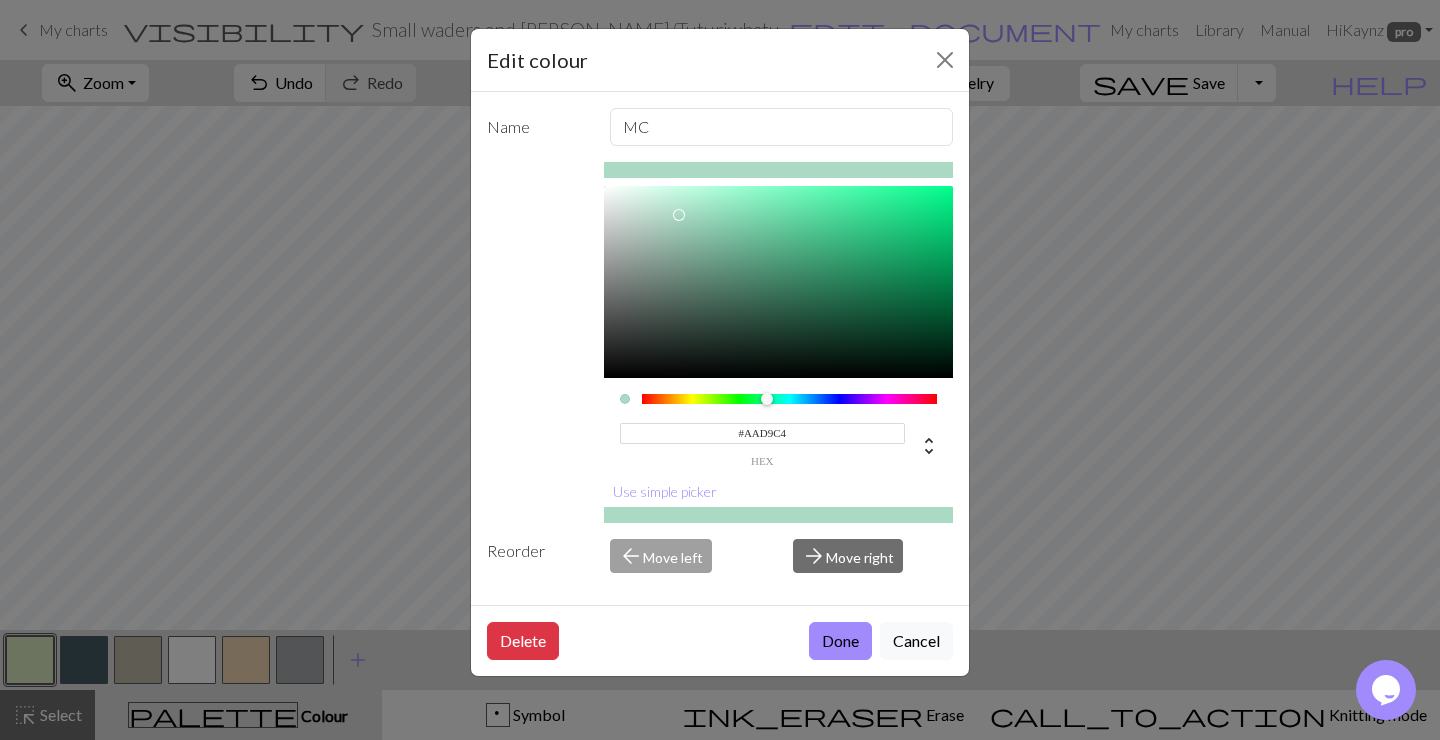 drag, startPoint x: 669, startPoint y: 202, endPoint x: 679, endPoint y: 215, distance: 16.40122 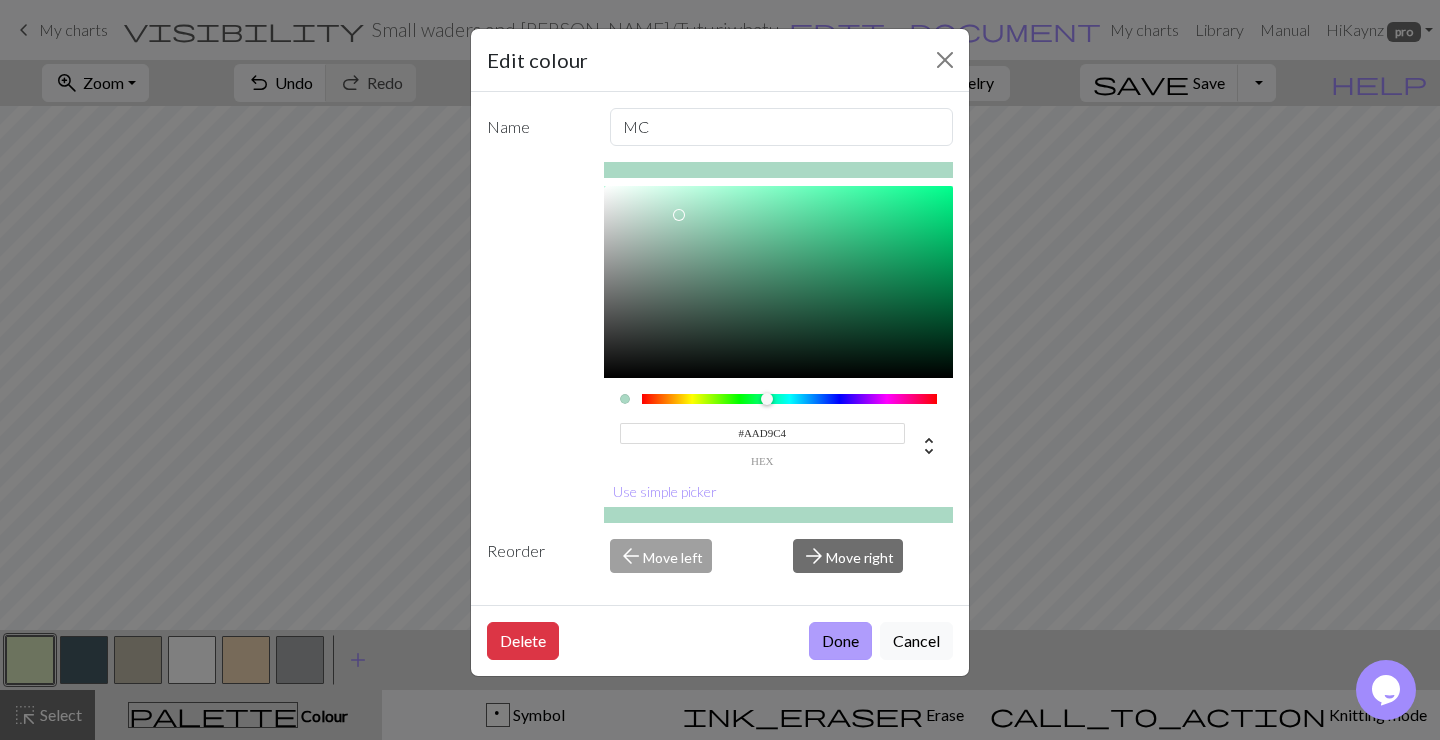 click on "Done" at bounding box center (840, 641) 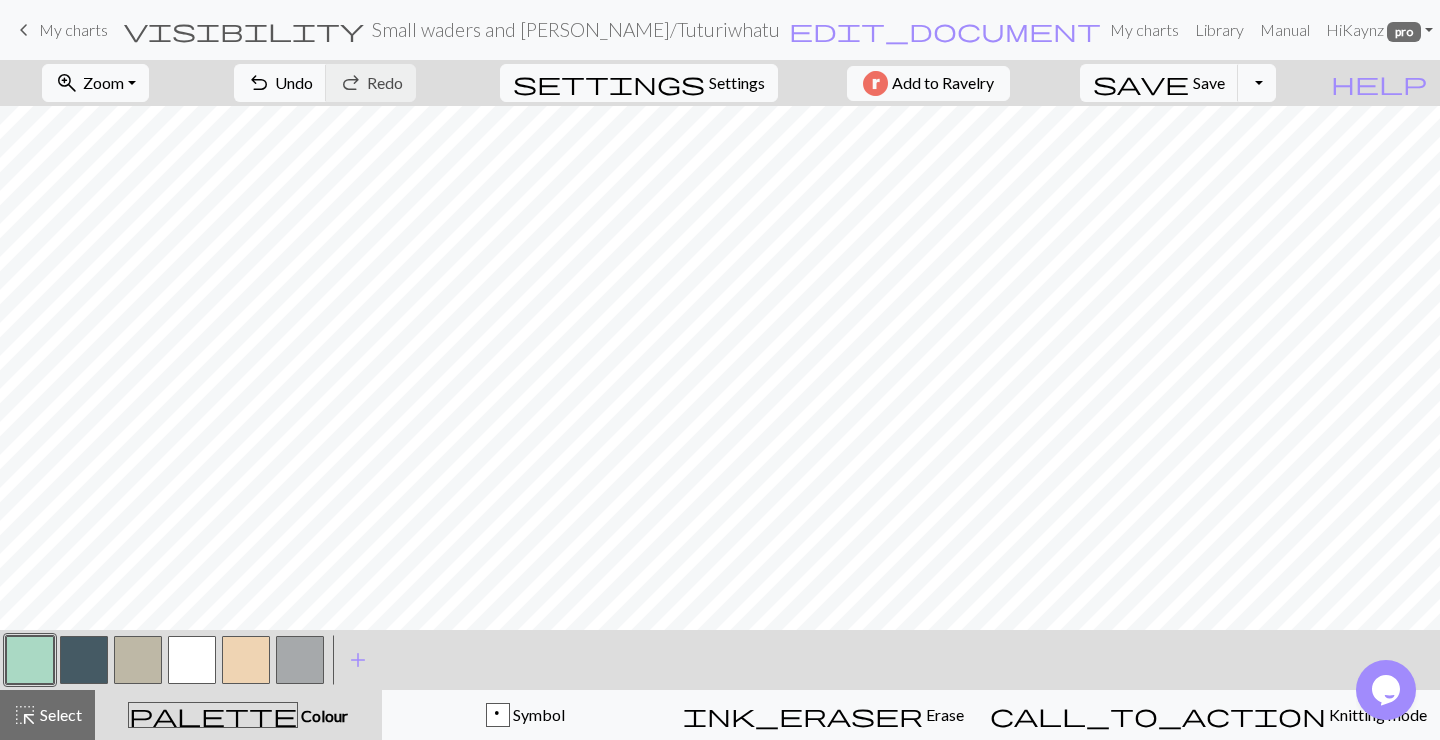 click at bounding box center [30, 660] 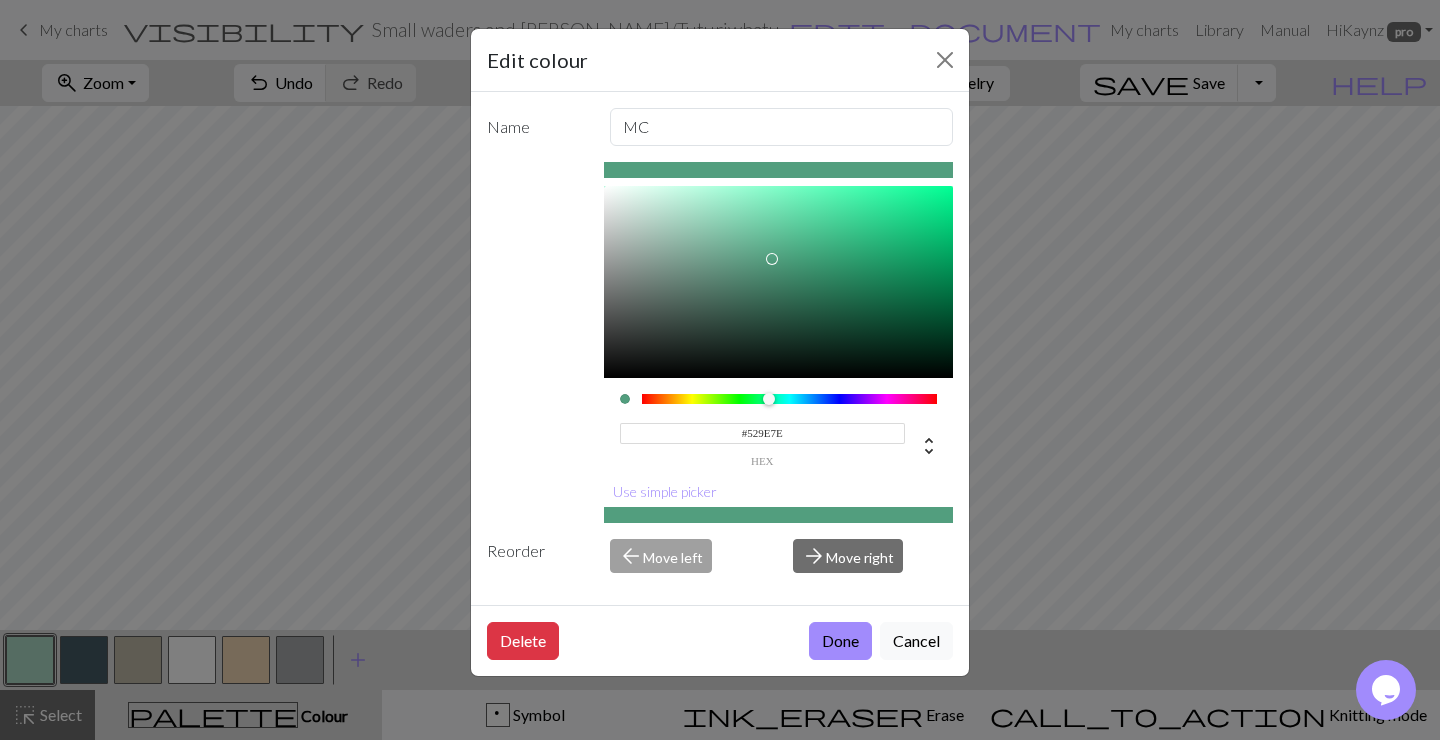 type on "#4F9B7B" 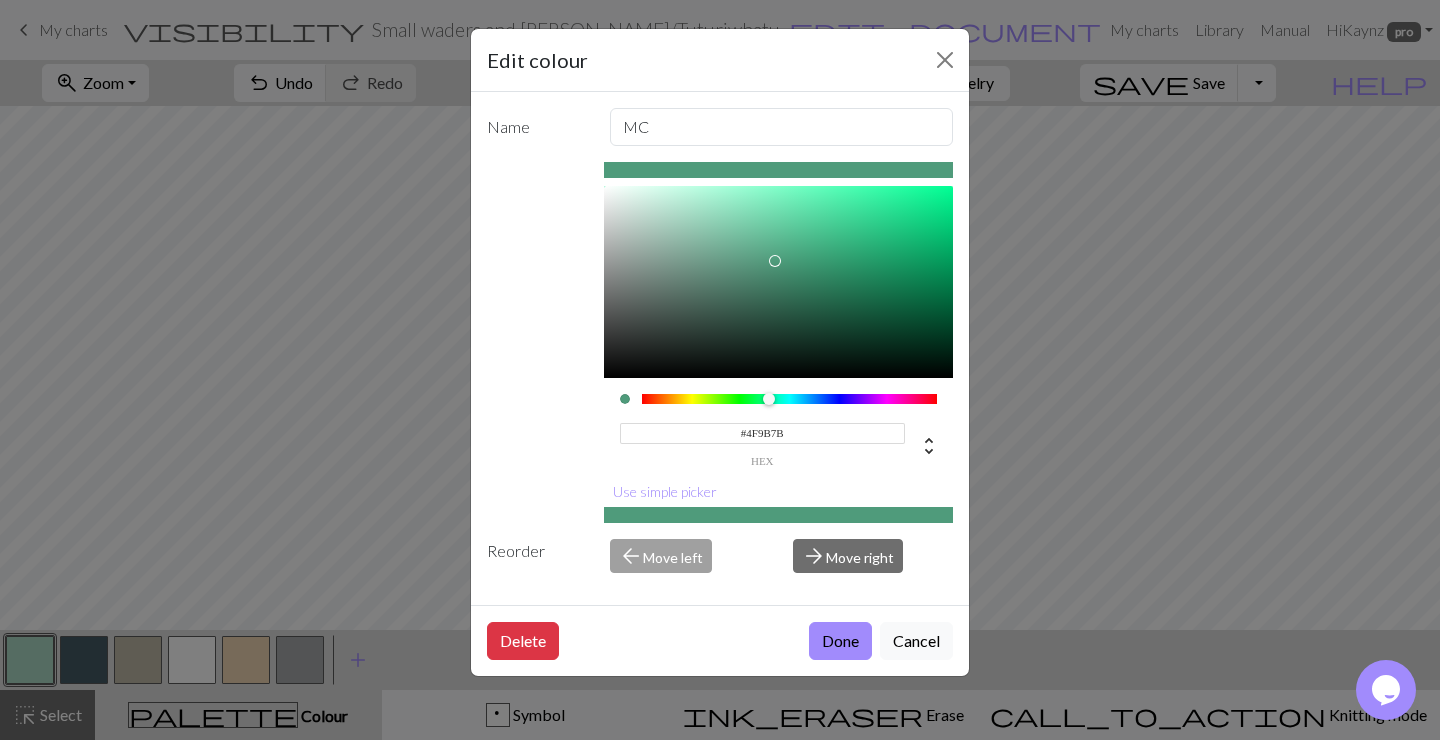 drag, startPoint x: 675, startPoint y: 213, endPoint x: 776, endPoint y: 261, distance: 111.82576 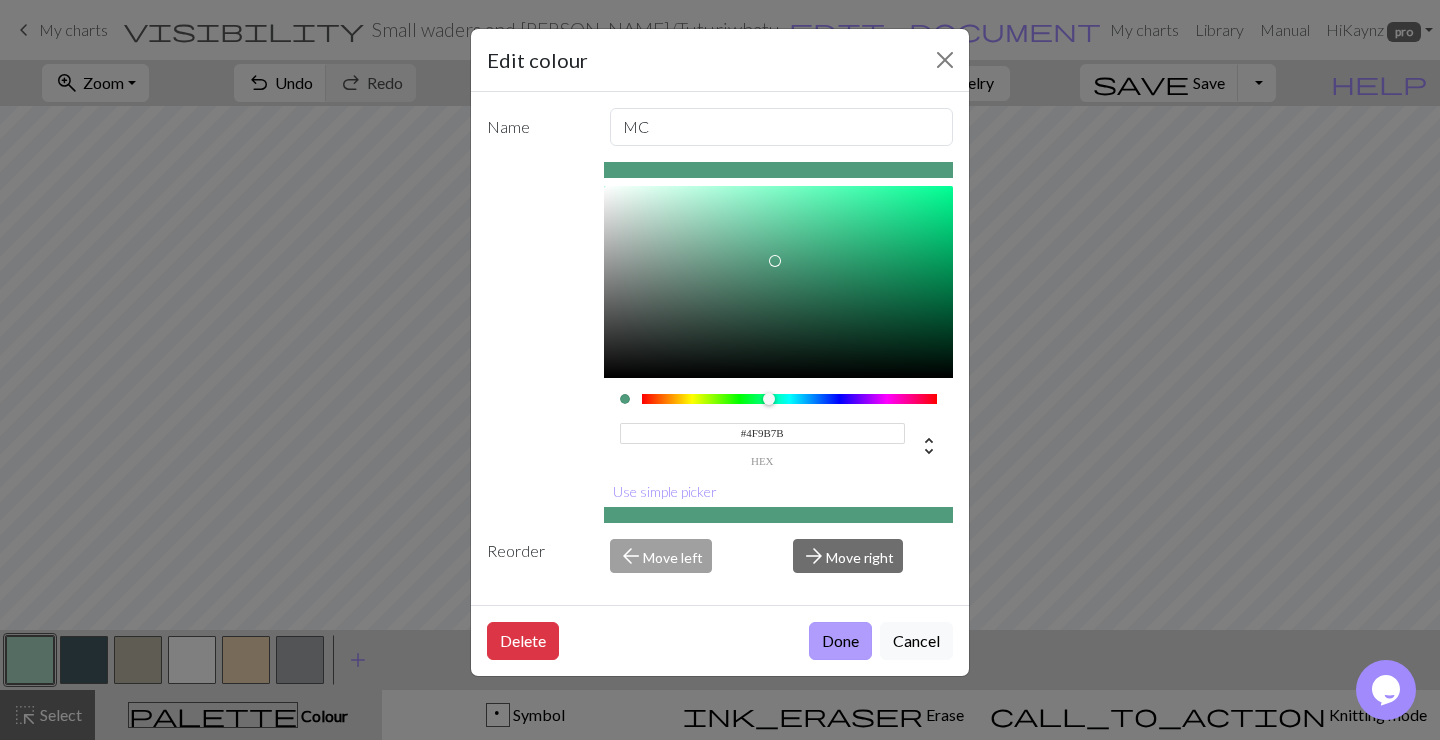 click on "Done" at bounding box center (840, 641) 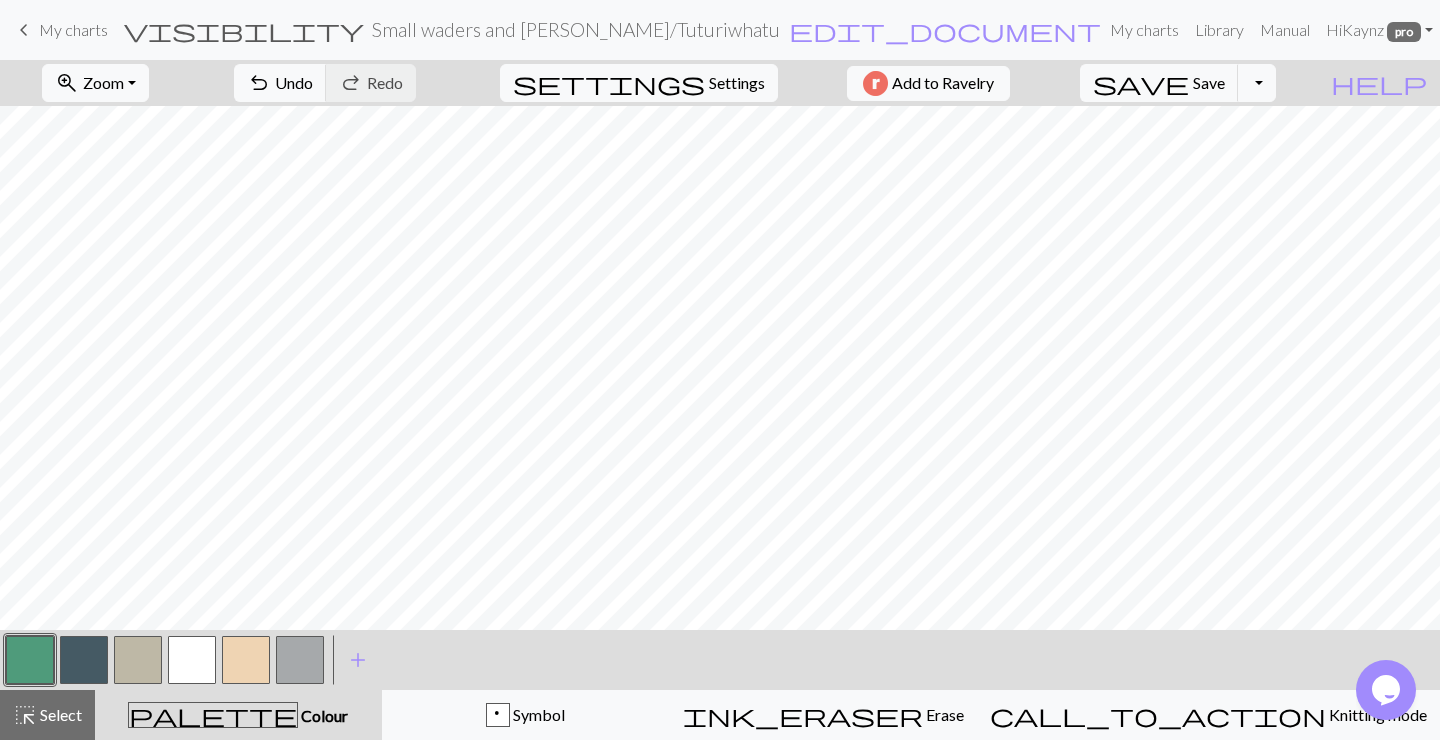 click at bounding box center [30, 660] 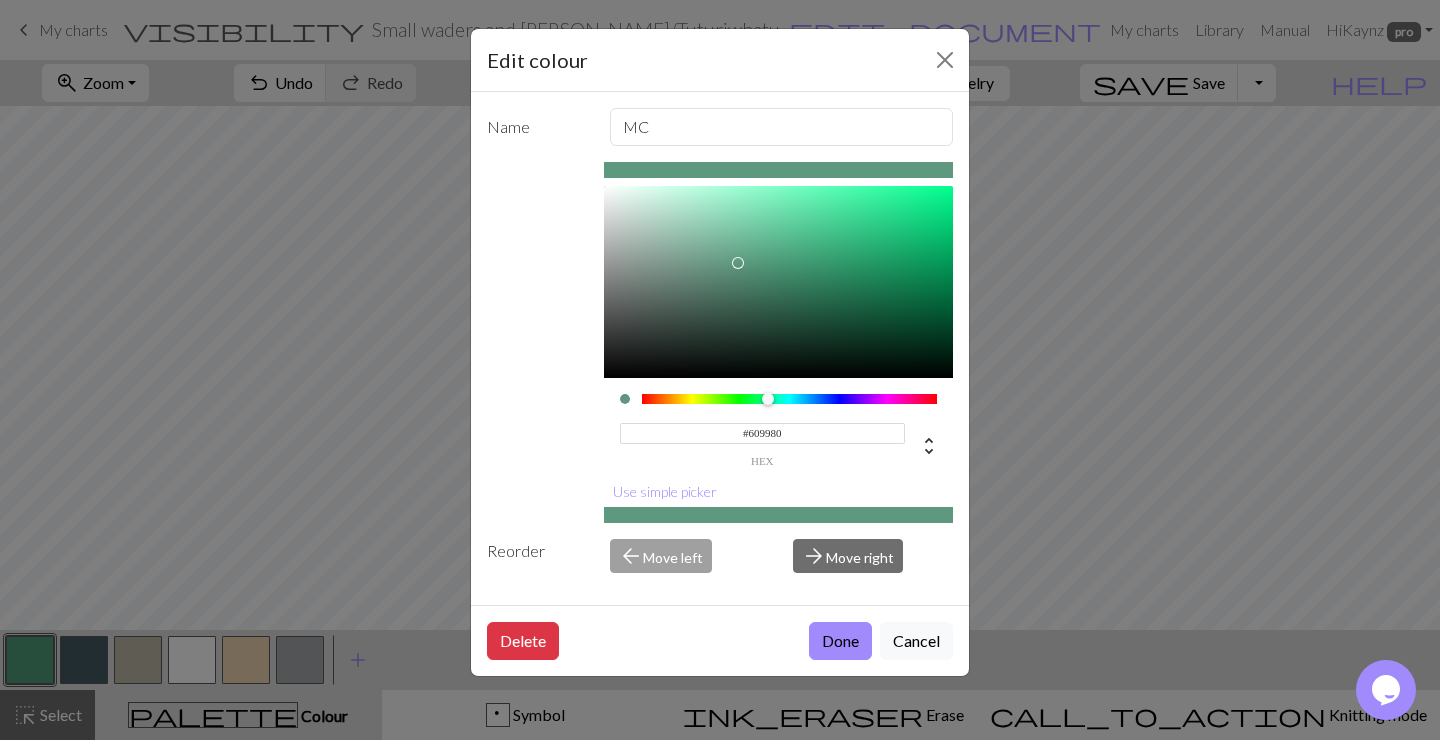 type on "#619980" 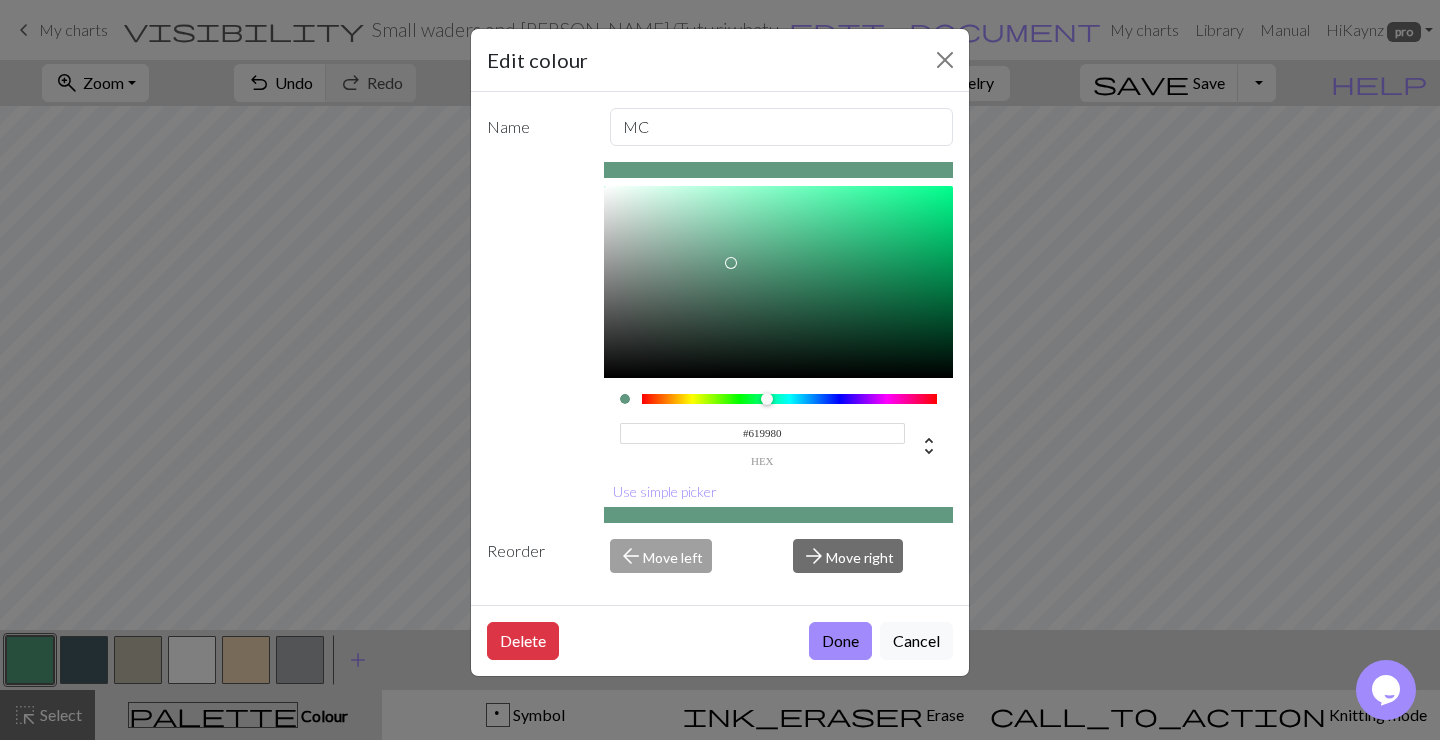drag, startPoint x: 774, startPoint y: 264, endPoint x: 732, endPoint y: 263, distance: 42.0119 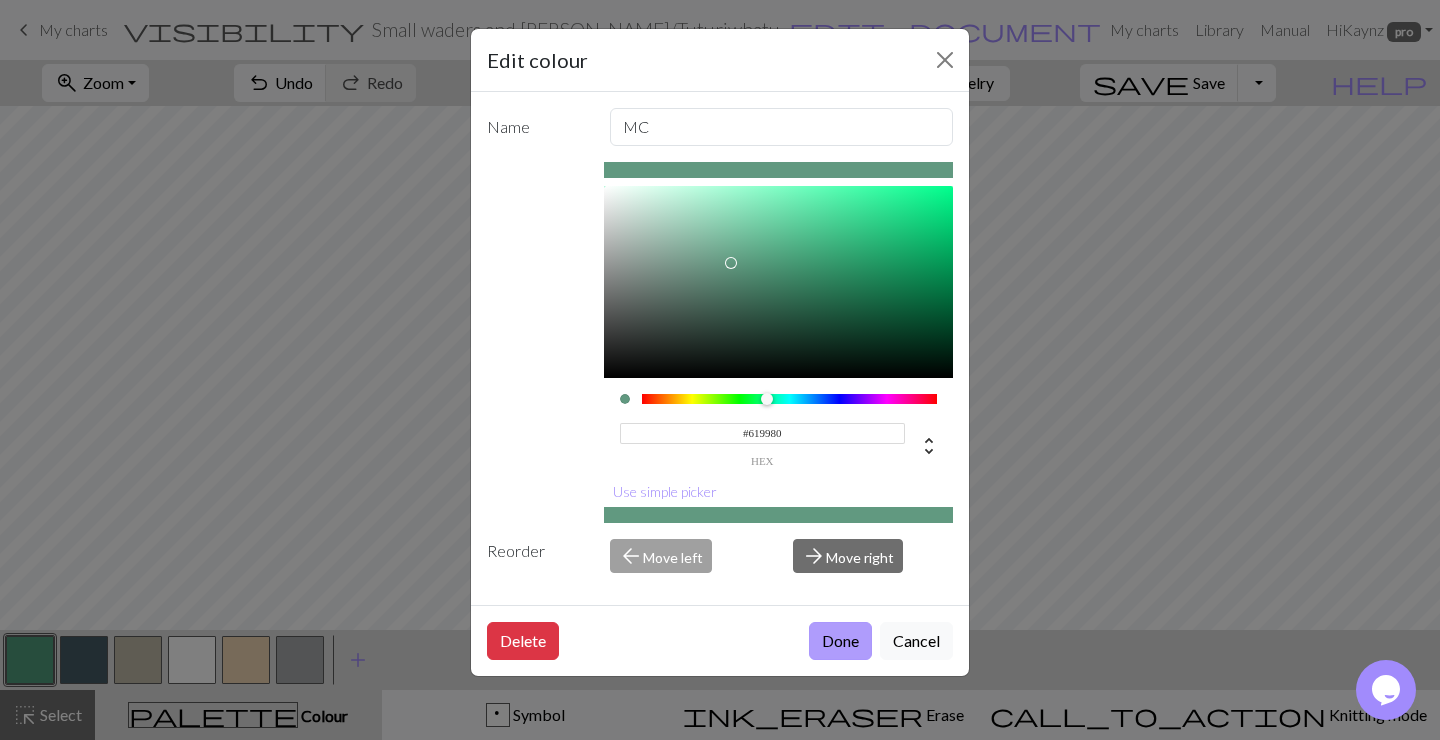click on "Done" at bounding box center [840, 641] 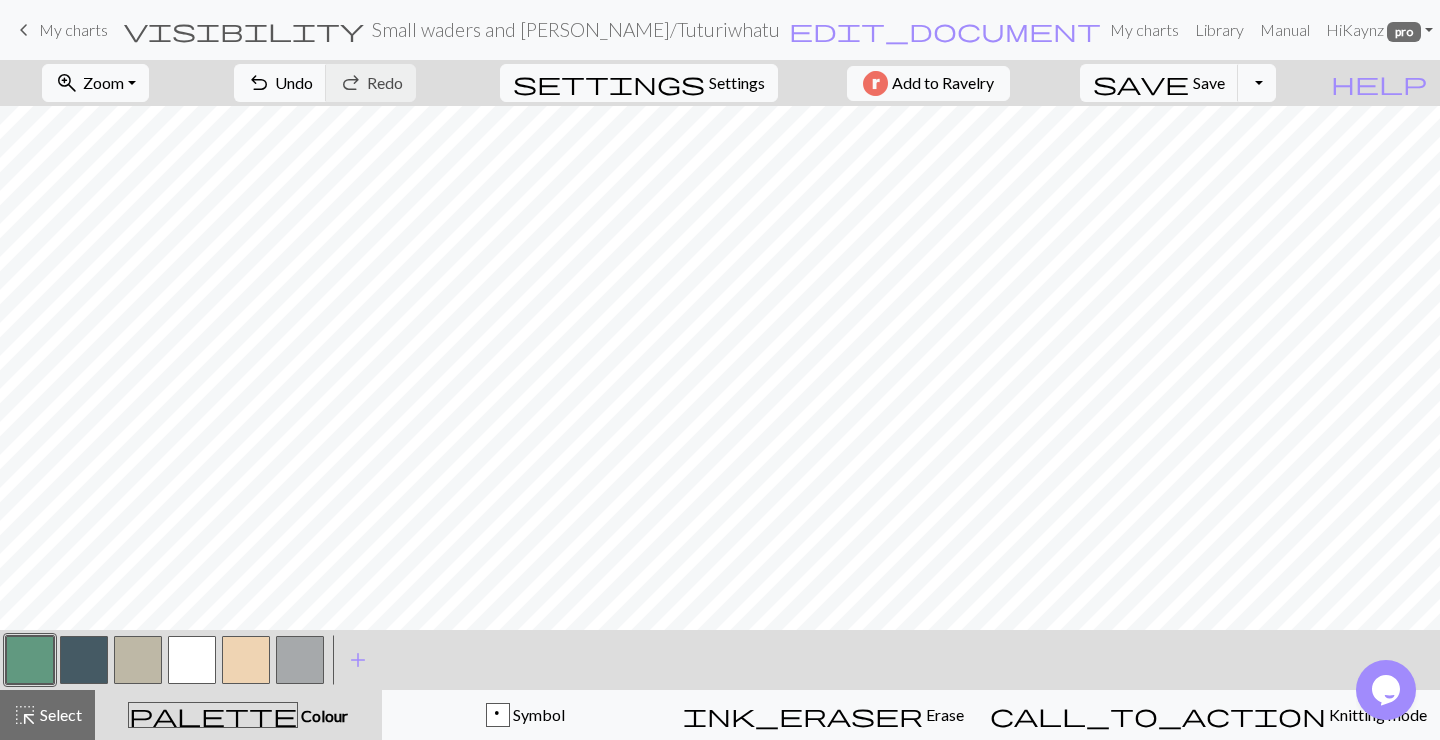 click at bounding box center [30, 660] 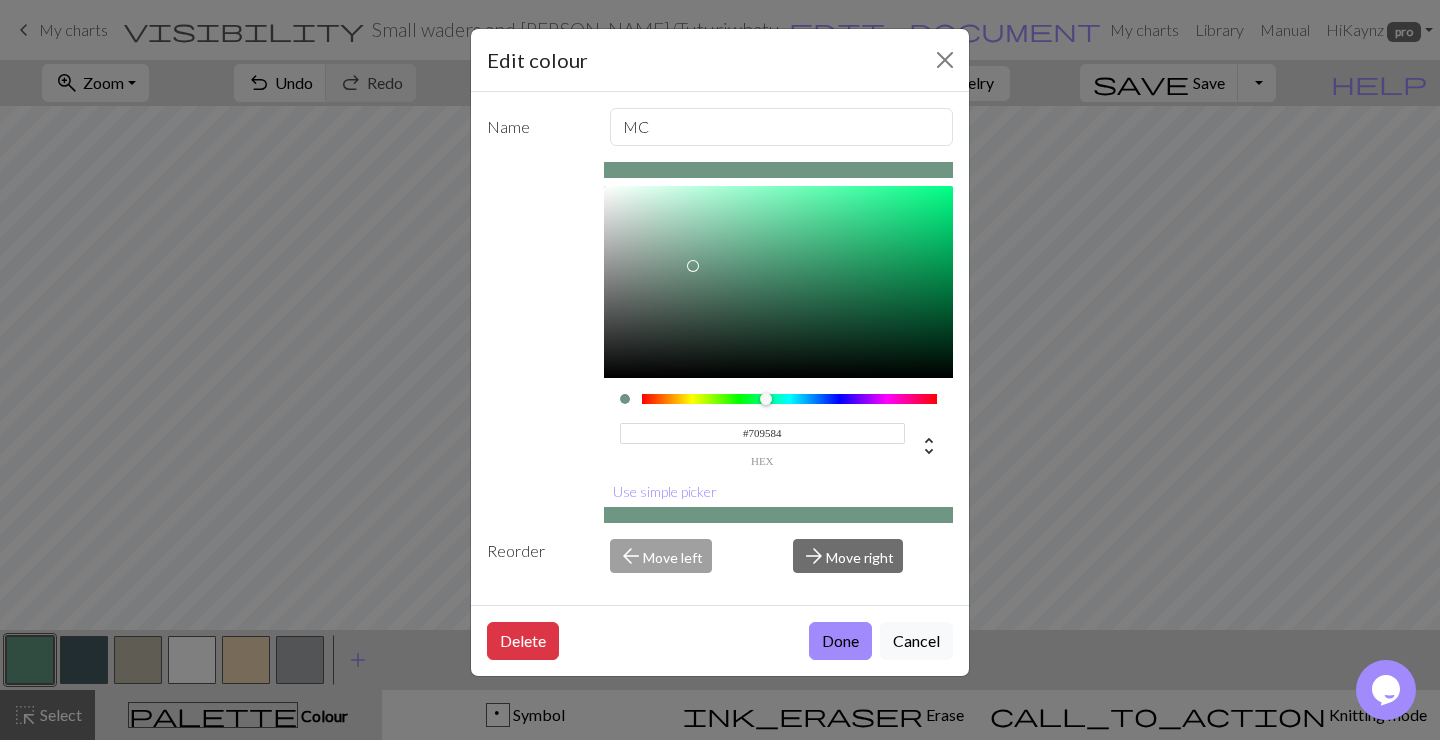type on "#719584" 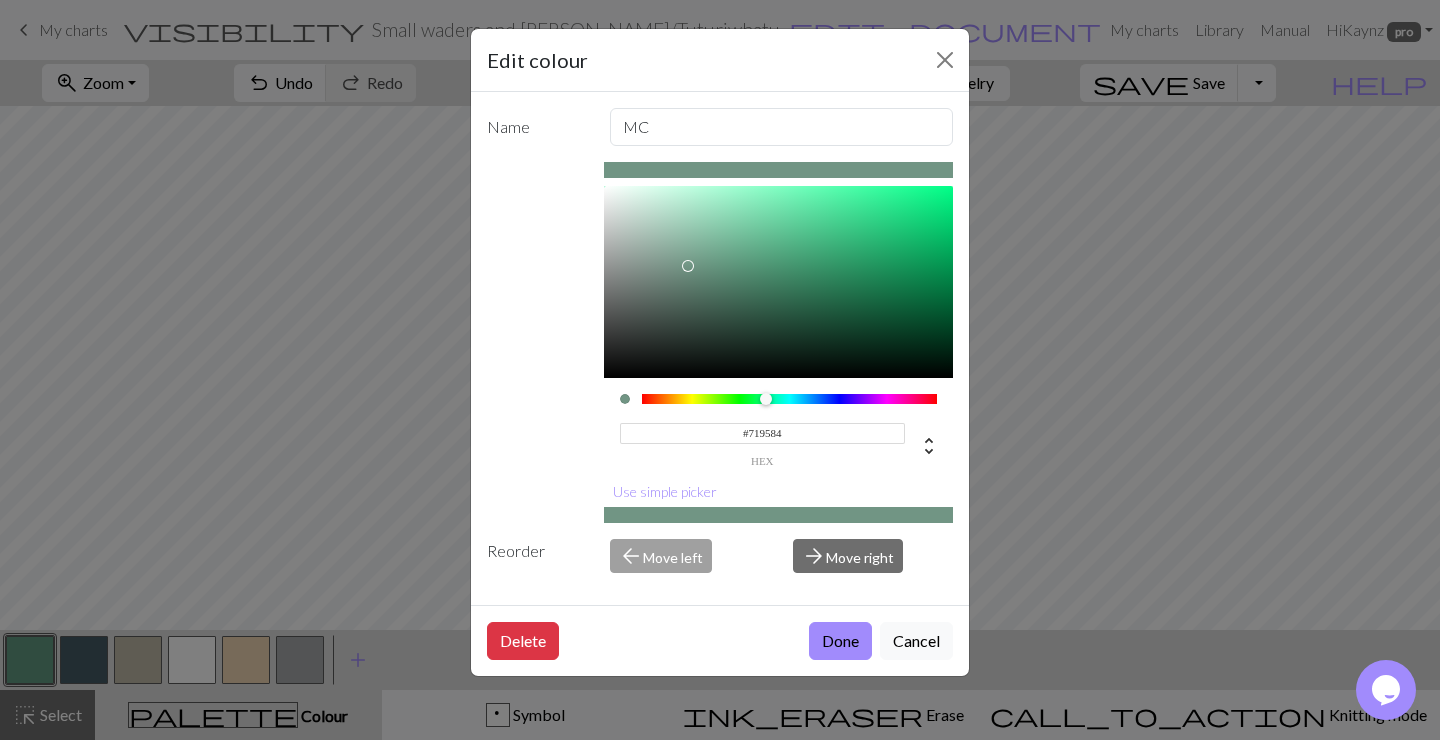 drag, startPoint x: 729, startPoint y: 262, endPoint x: 687, endPoint y: 266, distance: 42.190044 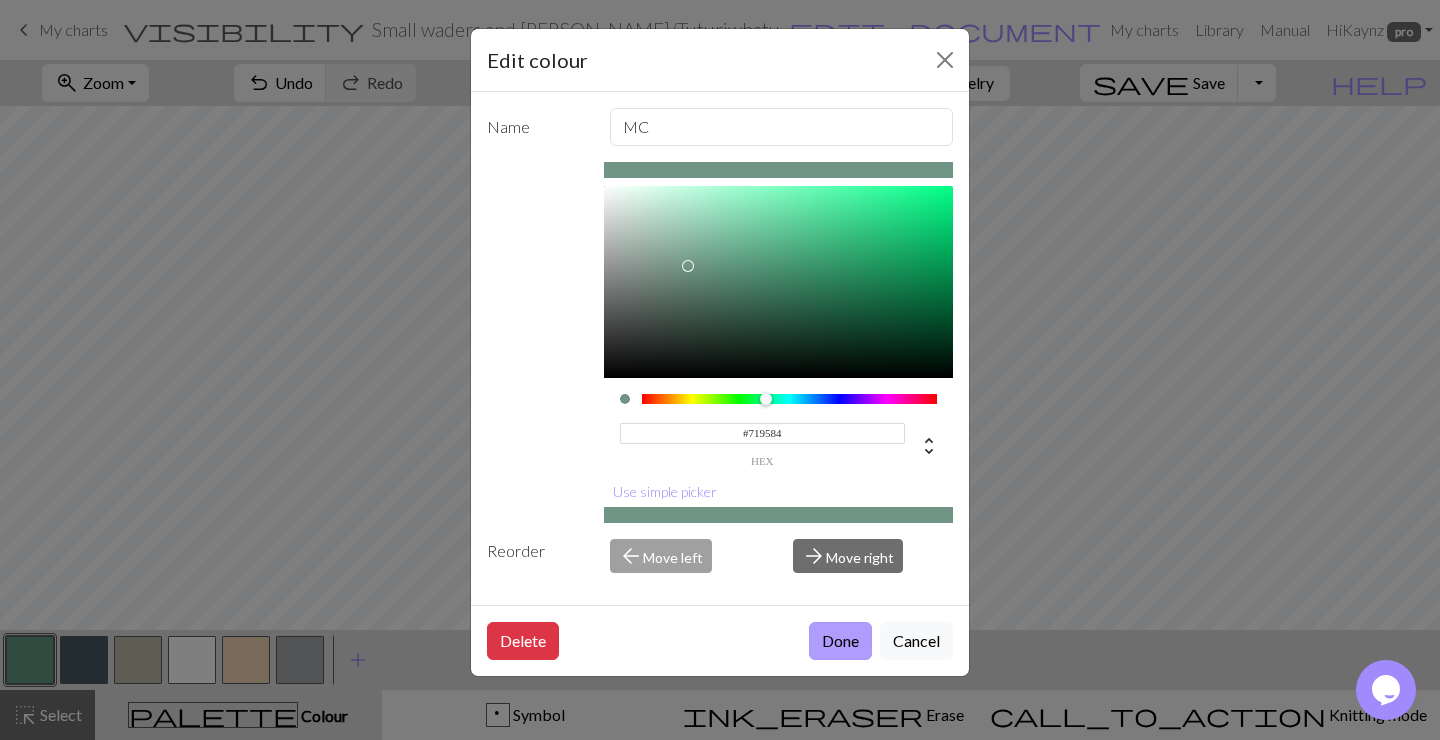click on "Done" at bounding box center (840, 641) 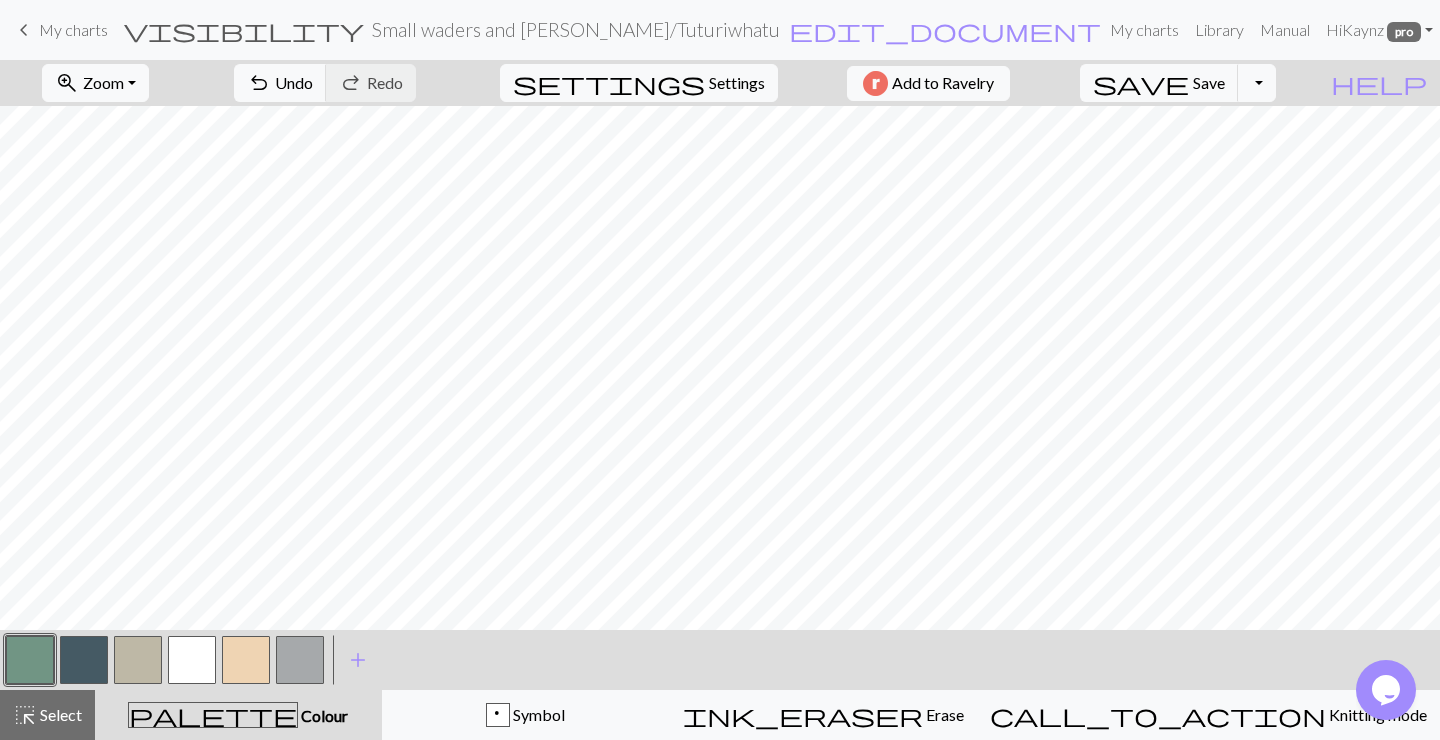 click at bounding box center (30, 660) 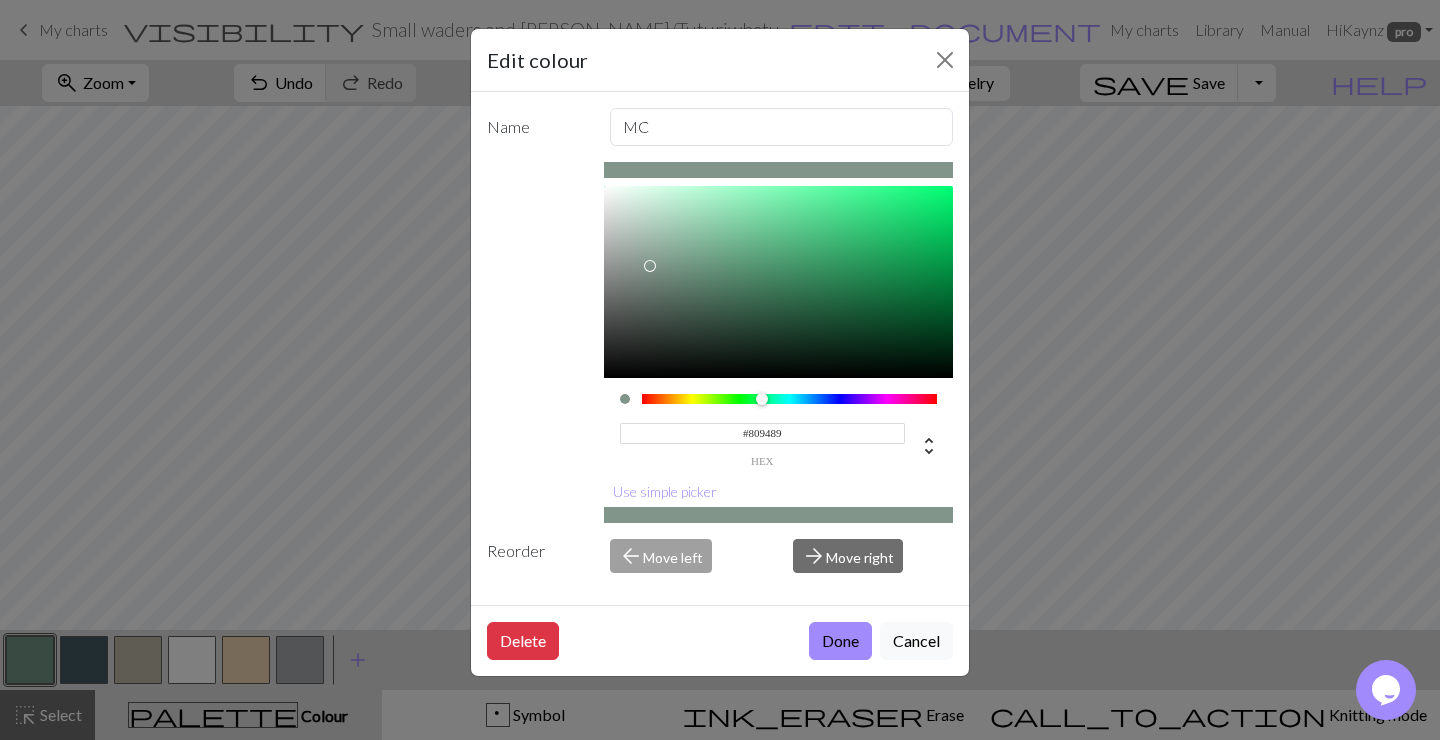 type on "#819489" 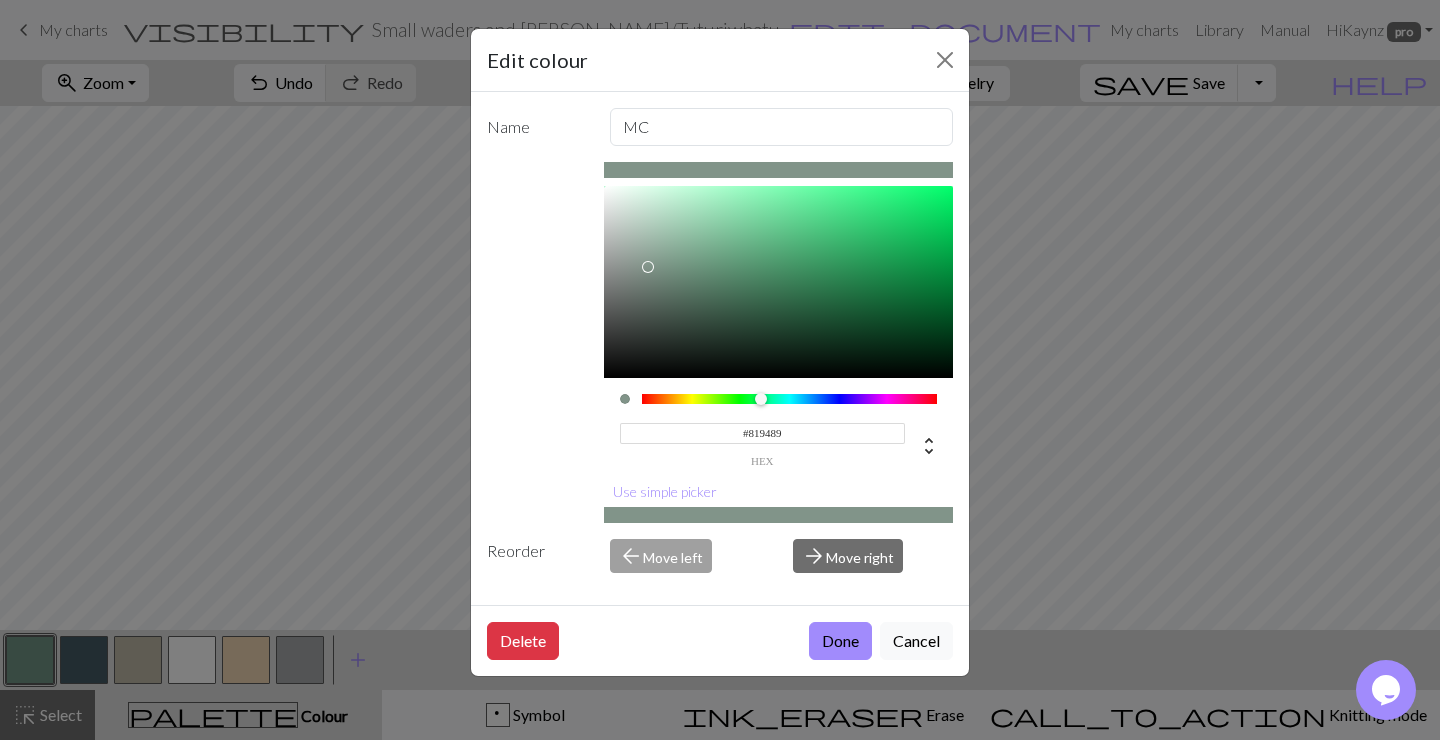 drag, startPoint x: 686, startPoint y: 265, endPoint x: 648, endPoint y: 267, distance: 38.052597 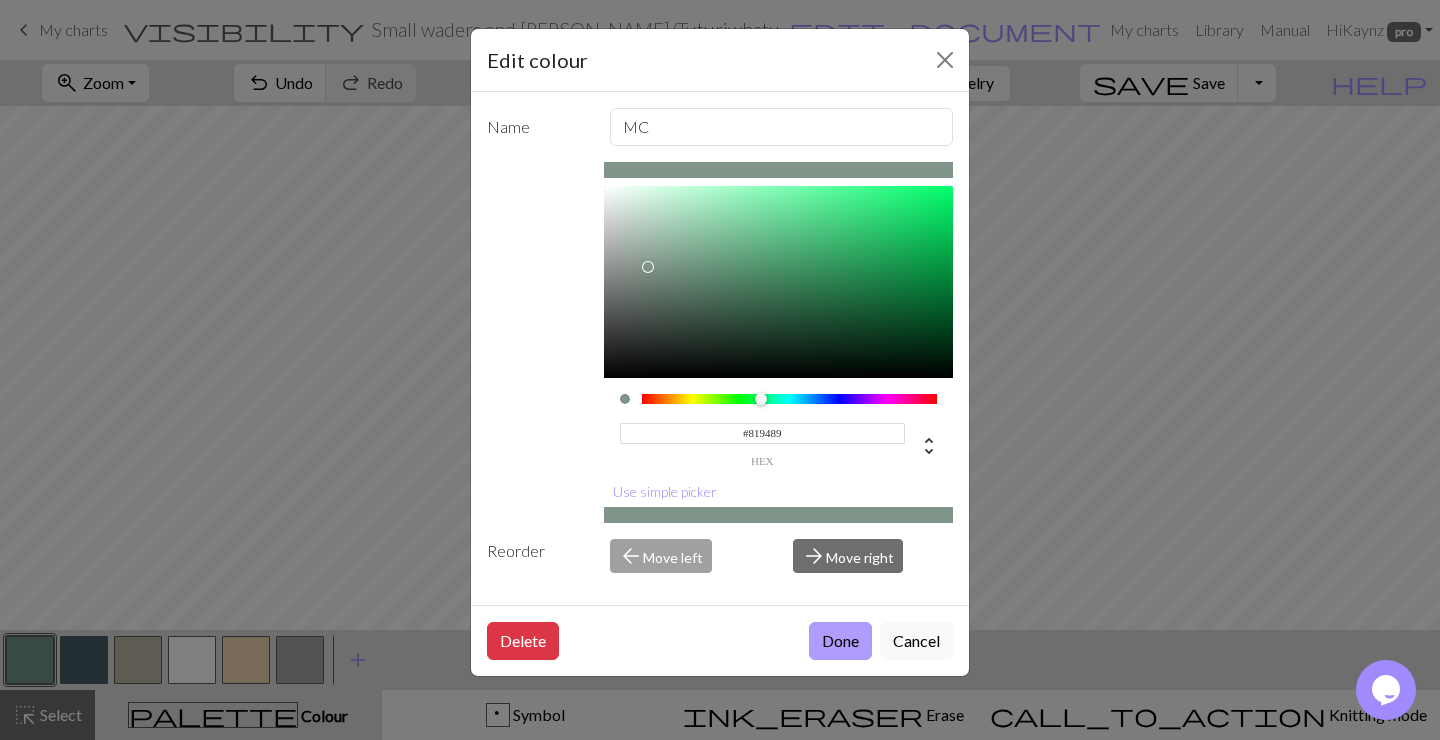 click on "Done" at bounding box center [840, 641] 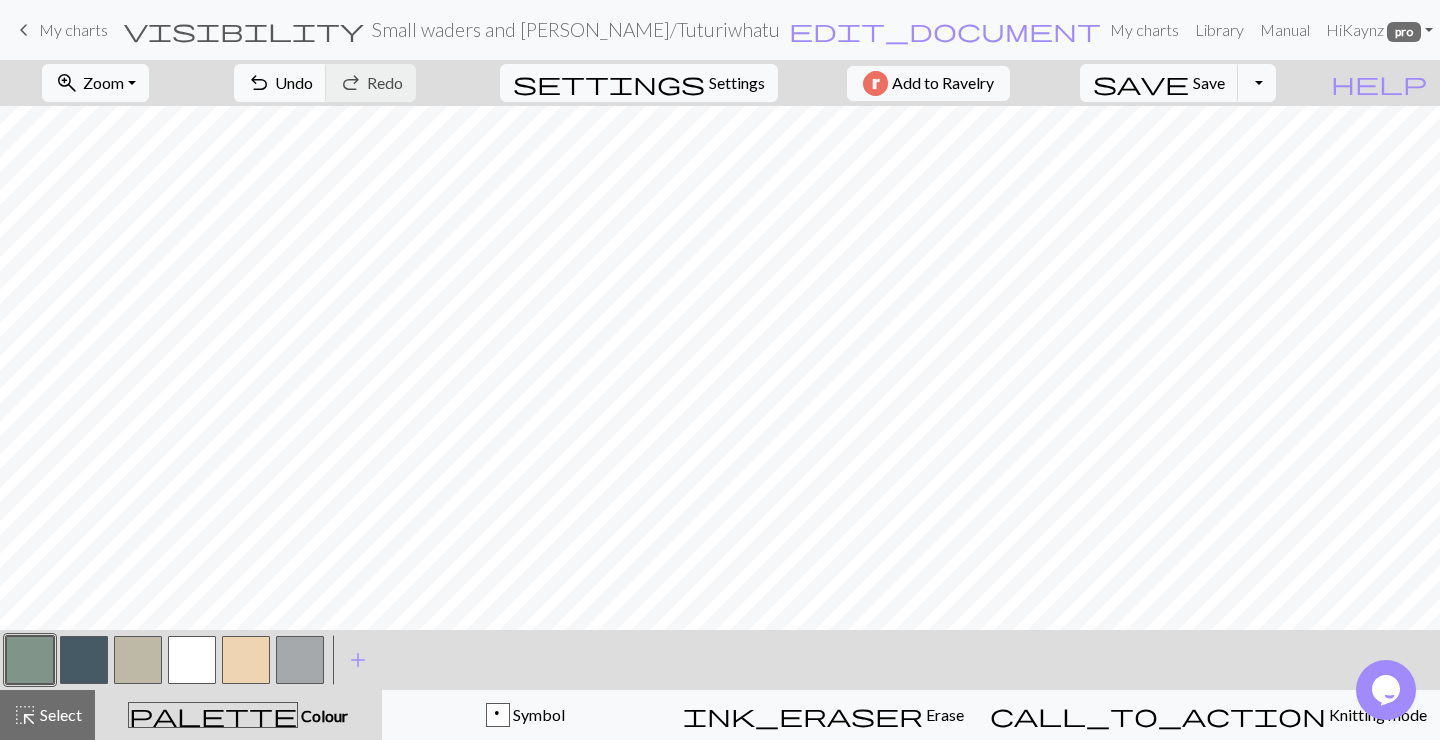 click at bounding box center (30, 660) 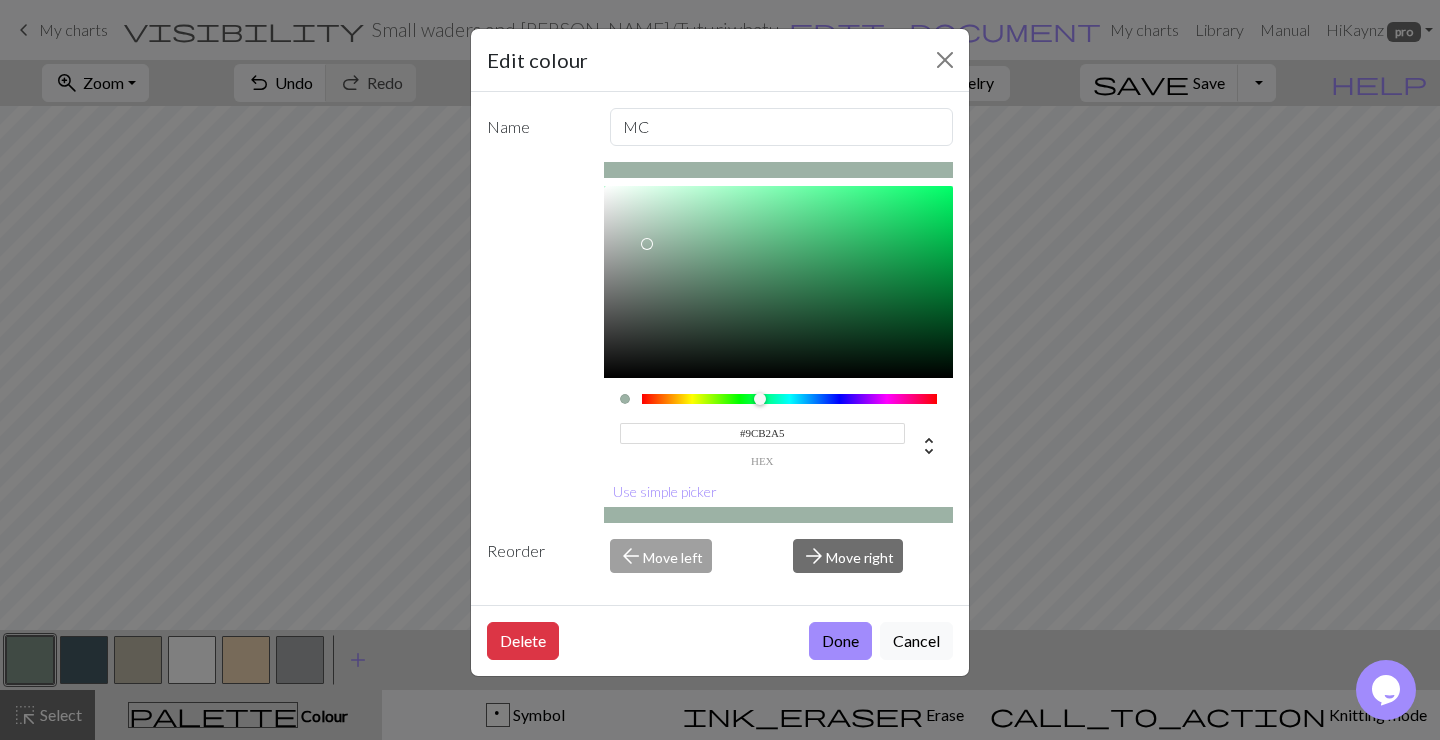 type on "#9EB3A6" 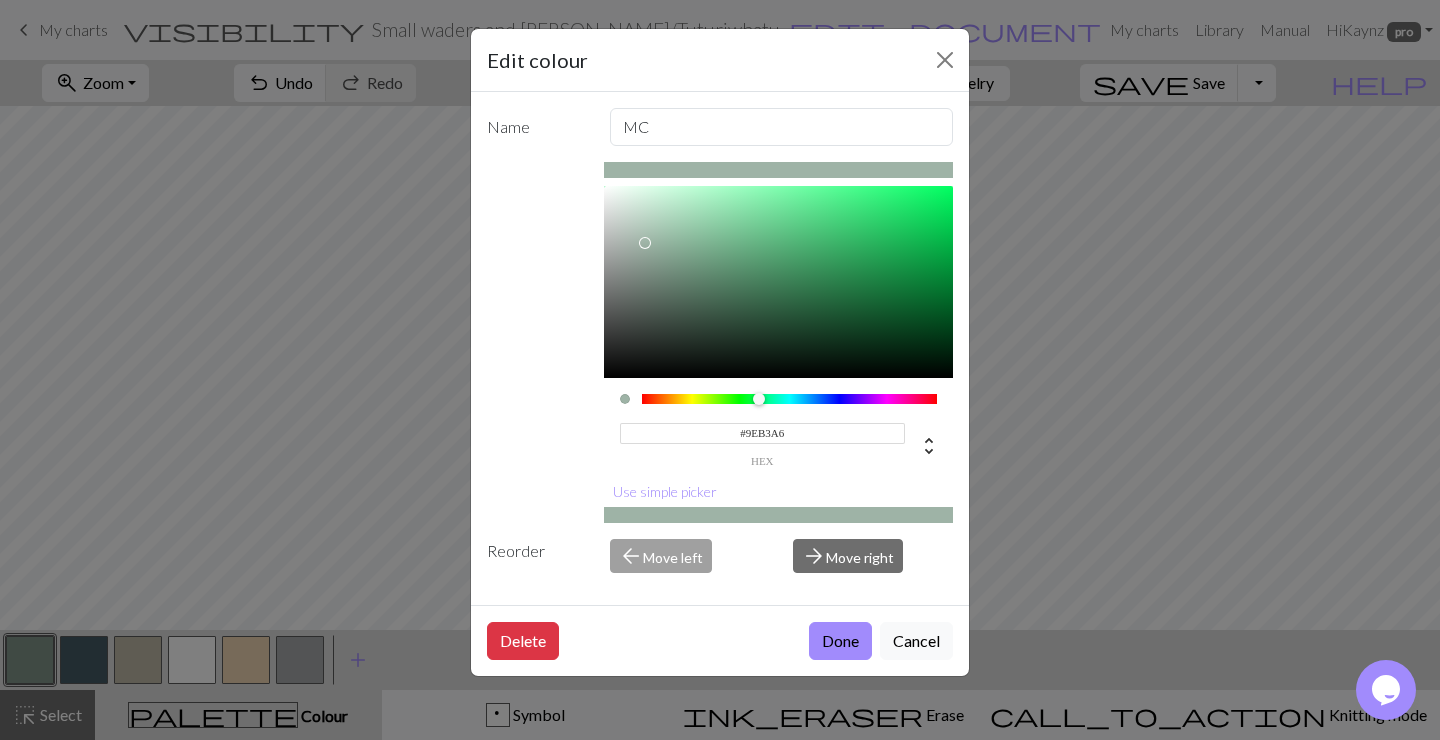drag, startPoint x: 650, startPoint y: 263, endPoint x: 646, endPoint y: 243, distance: 20.396078 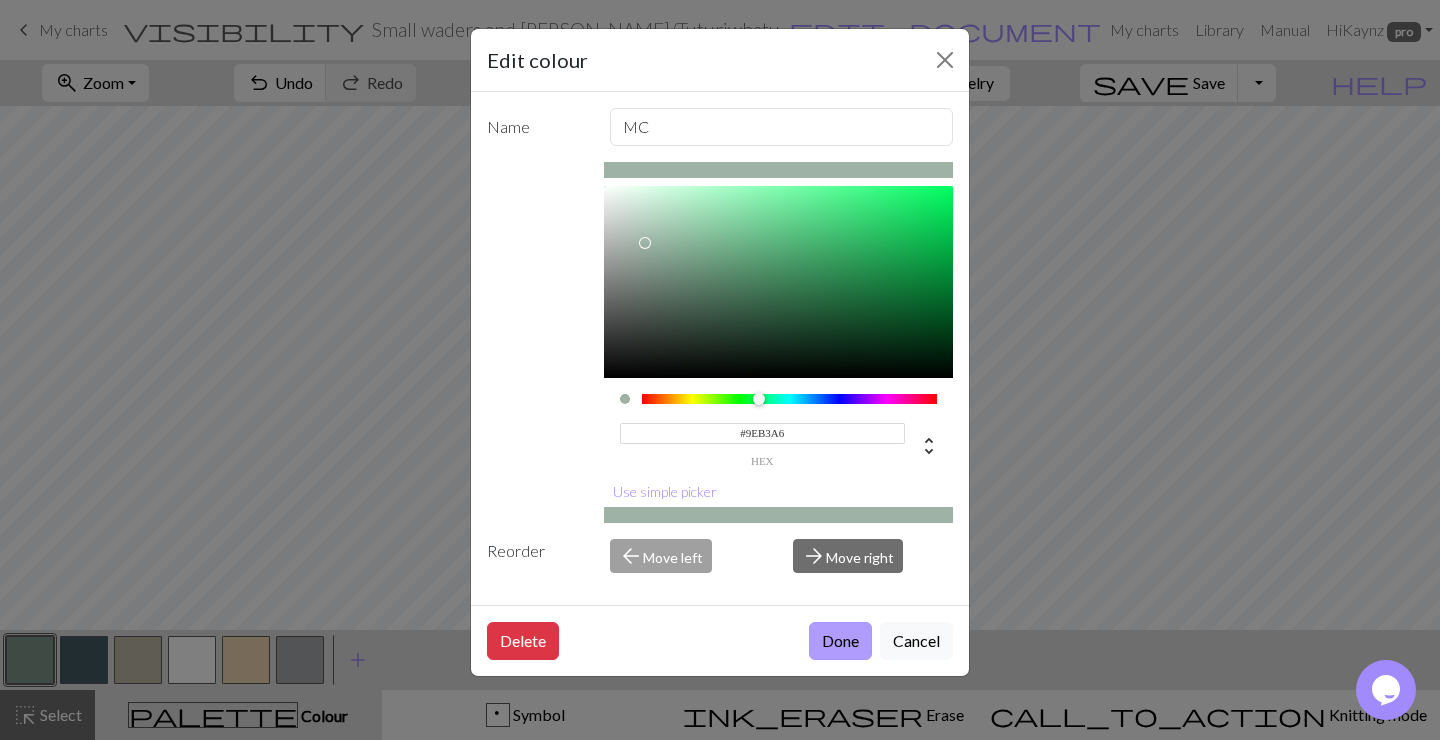 click on "Done" at bounding box center [840, 641] 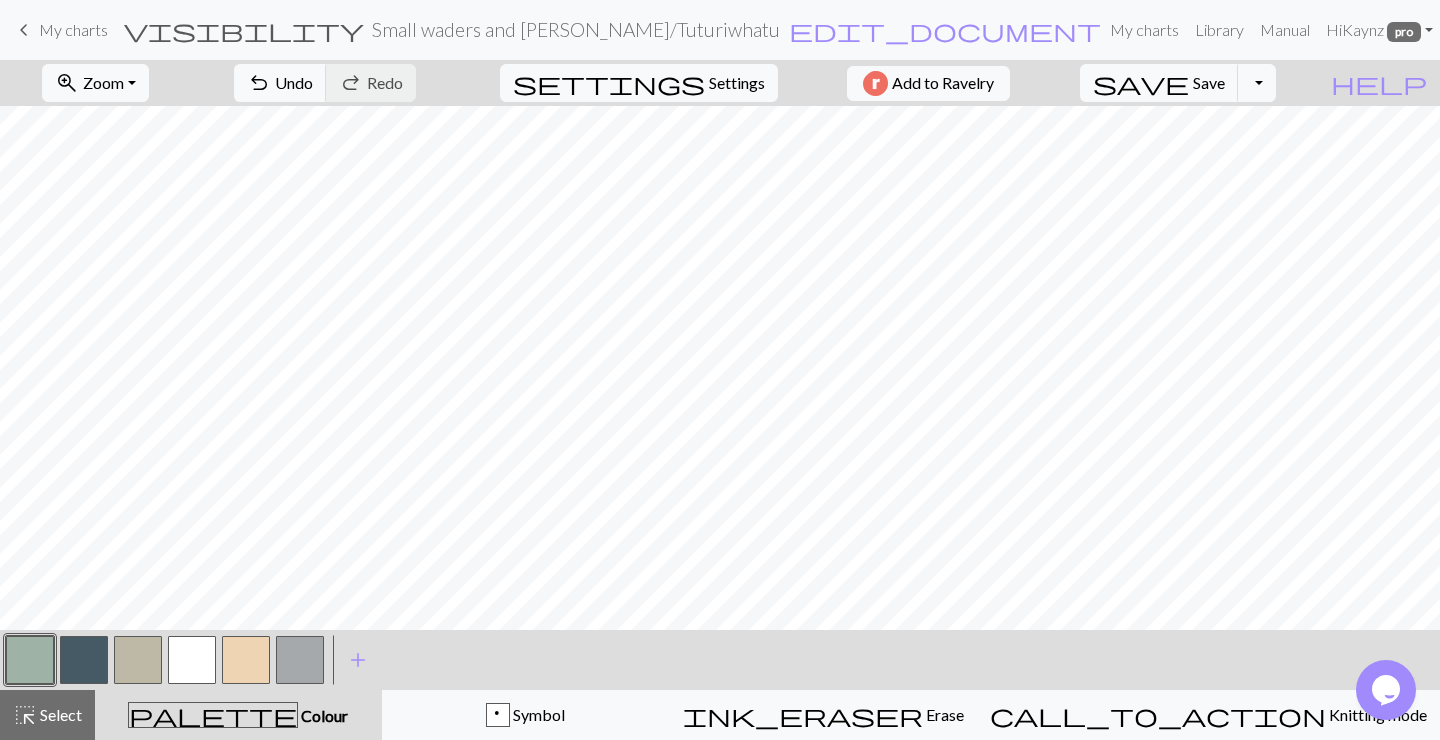 click at bounding box center [30, 660] 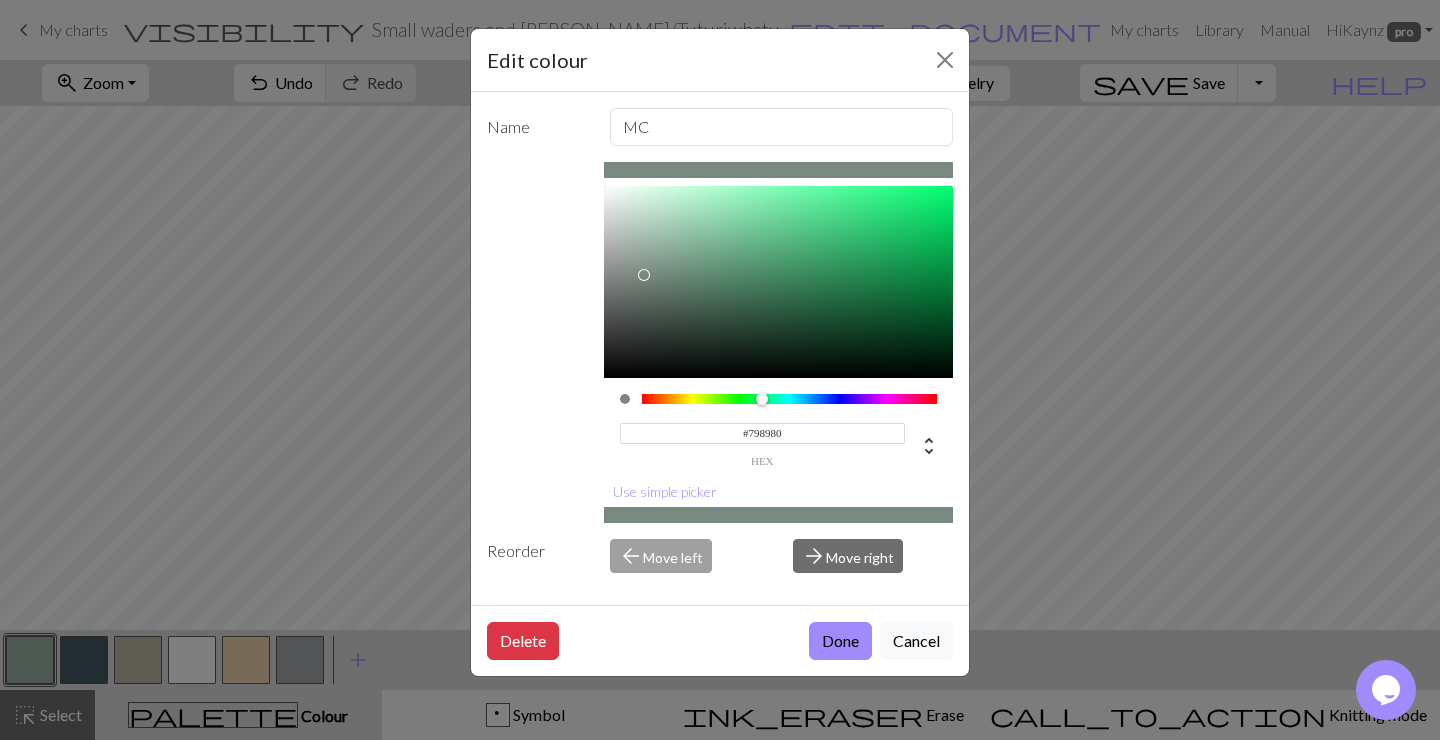 type on "#78887F" 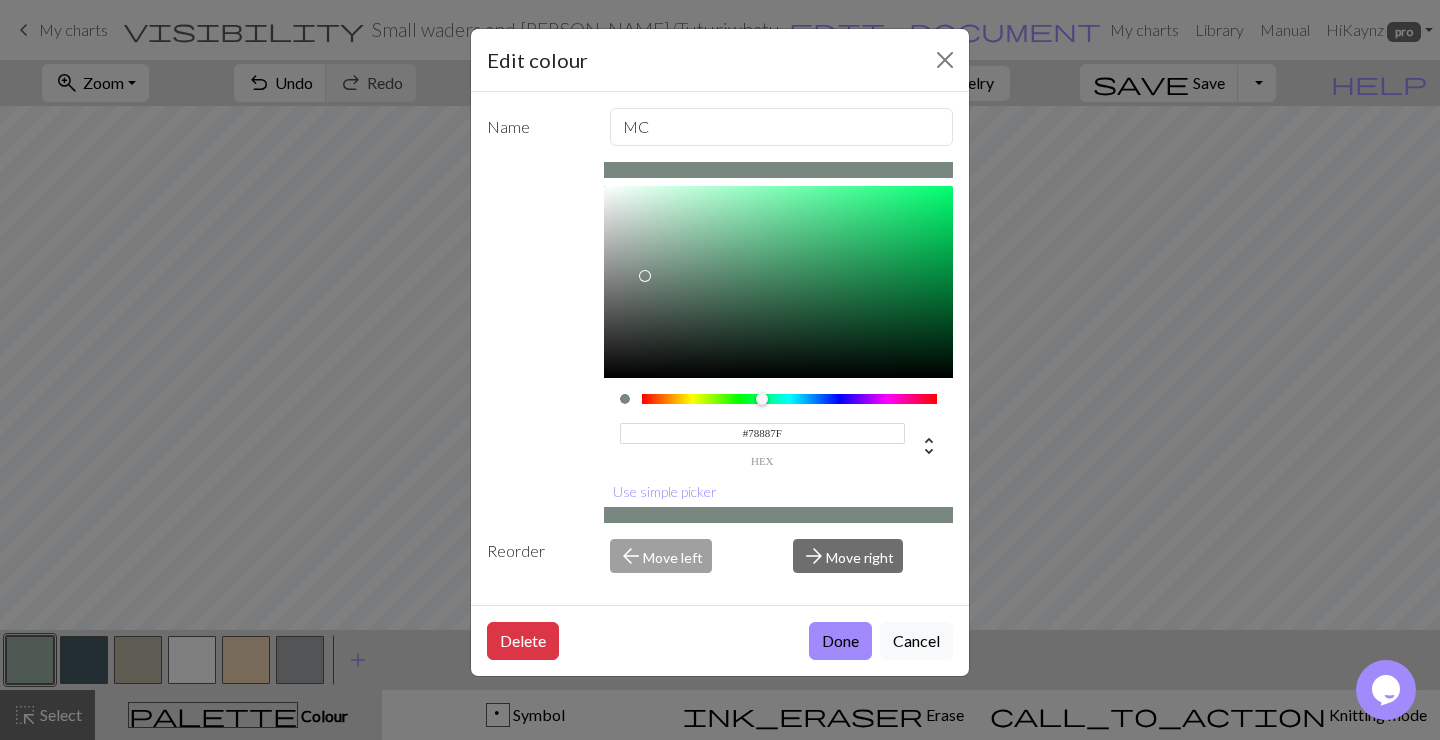drag, startPoint x: 642, startPoint y: 239, endPoint x: 644, endPoint y: 276, distance: 37.054016 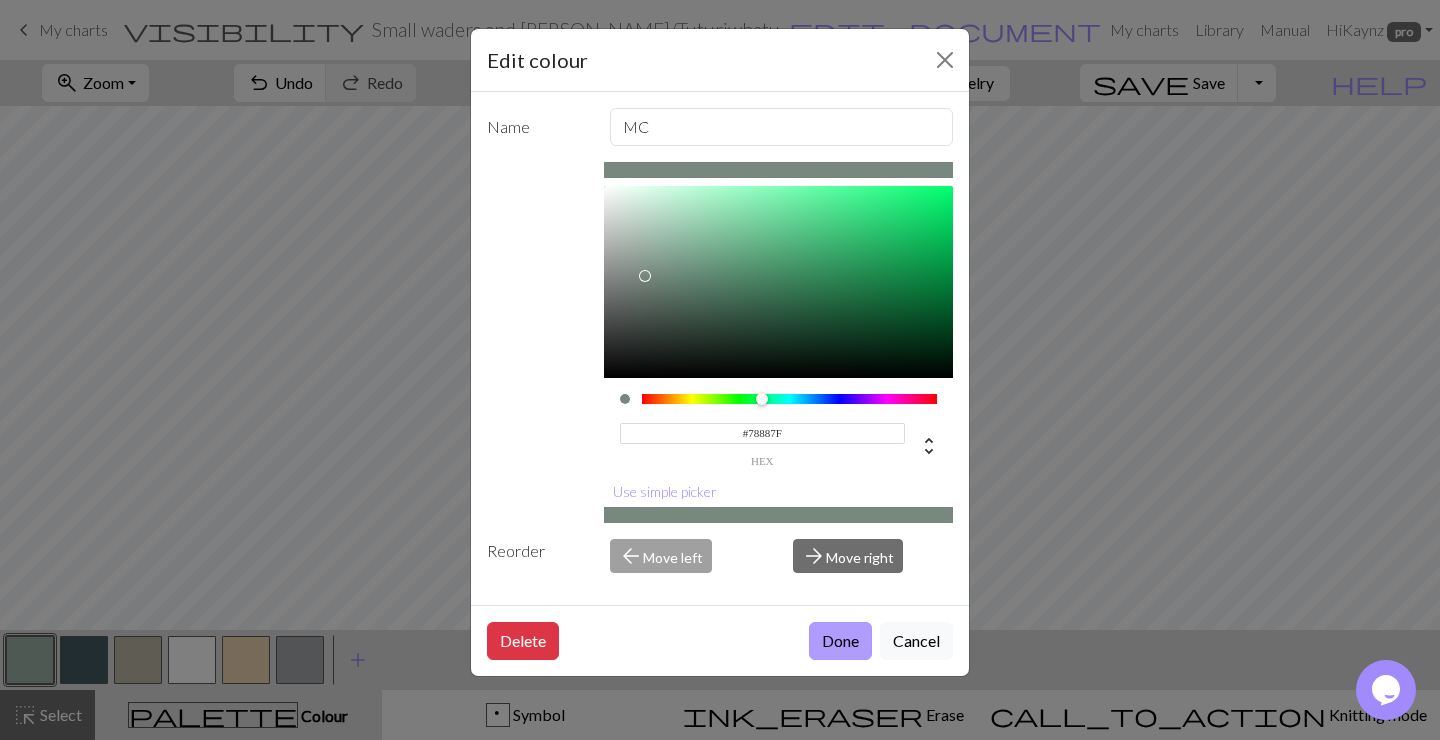 click on "Done" at bounding box center [840, 641] 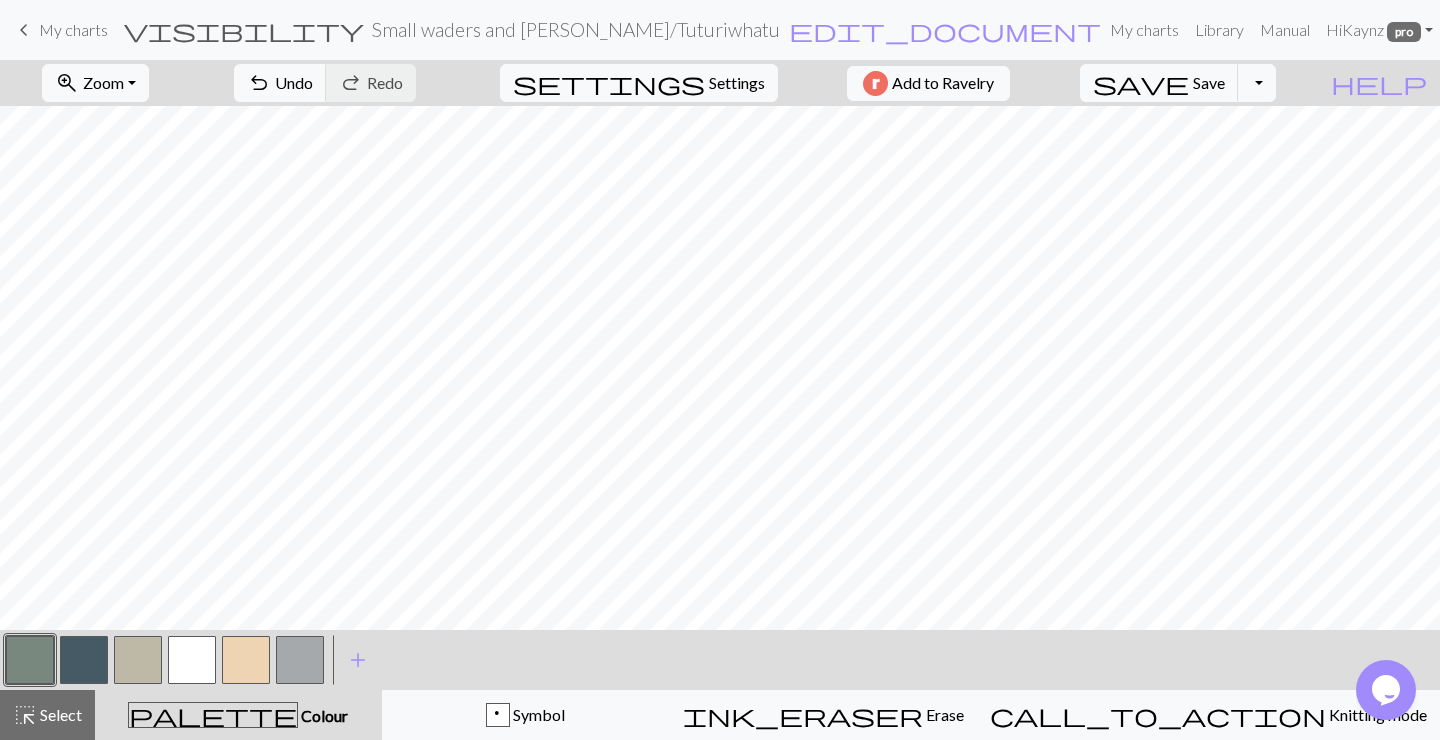 click at bounding box center [84, 660] 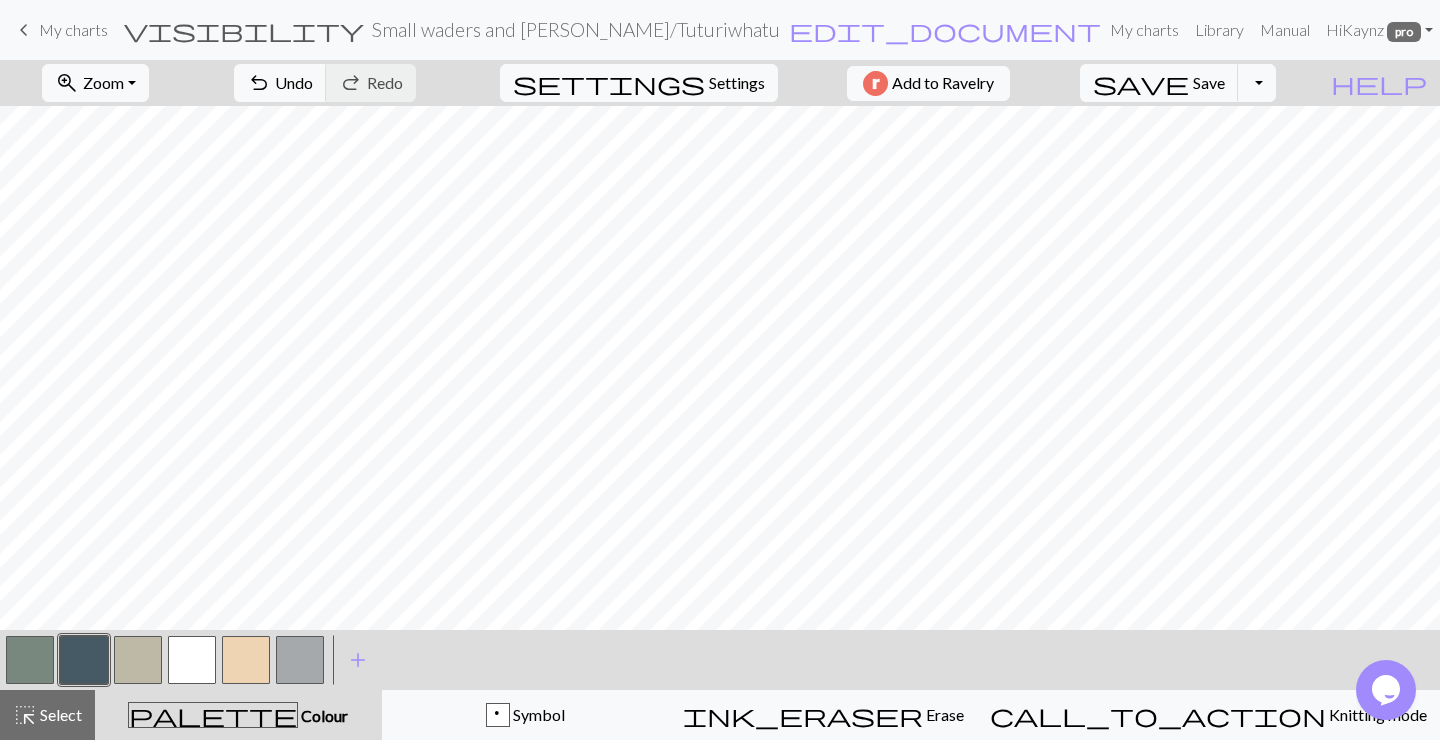 click at bounding box center [84, 660] 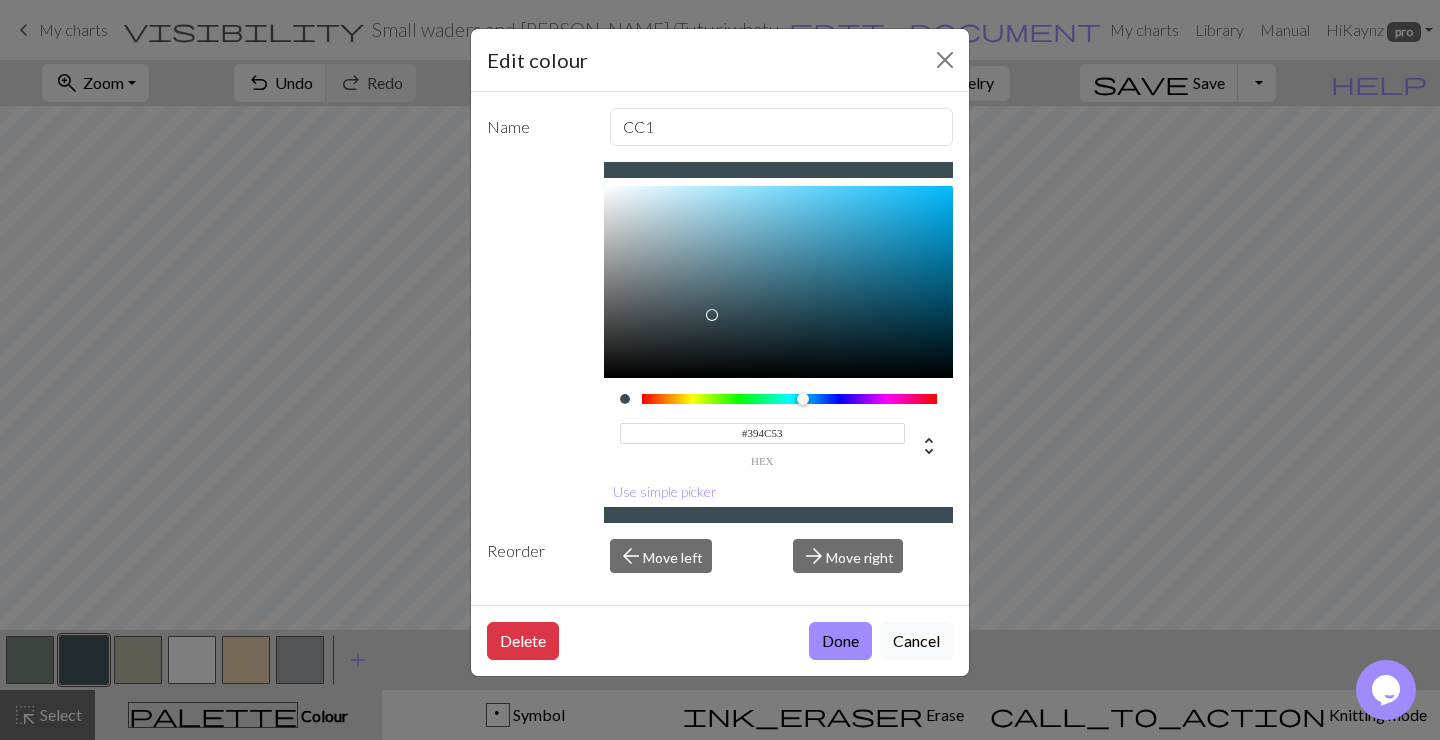type on "#384B51" 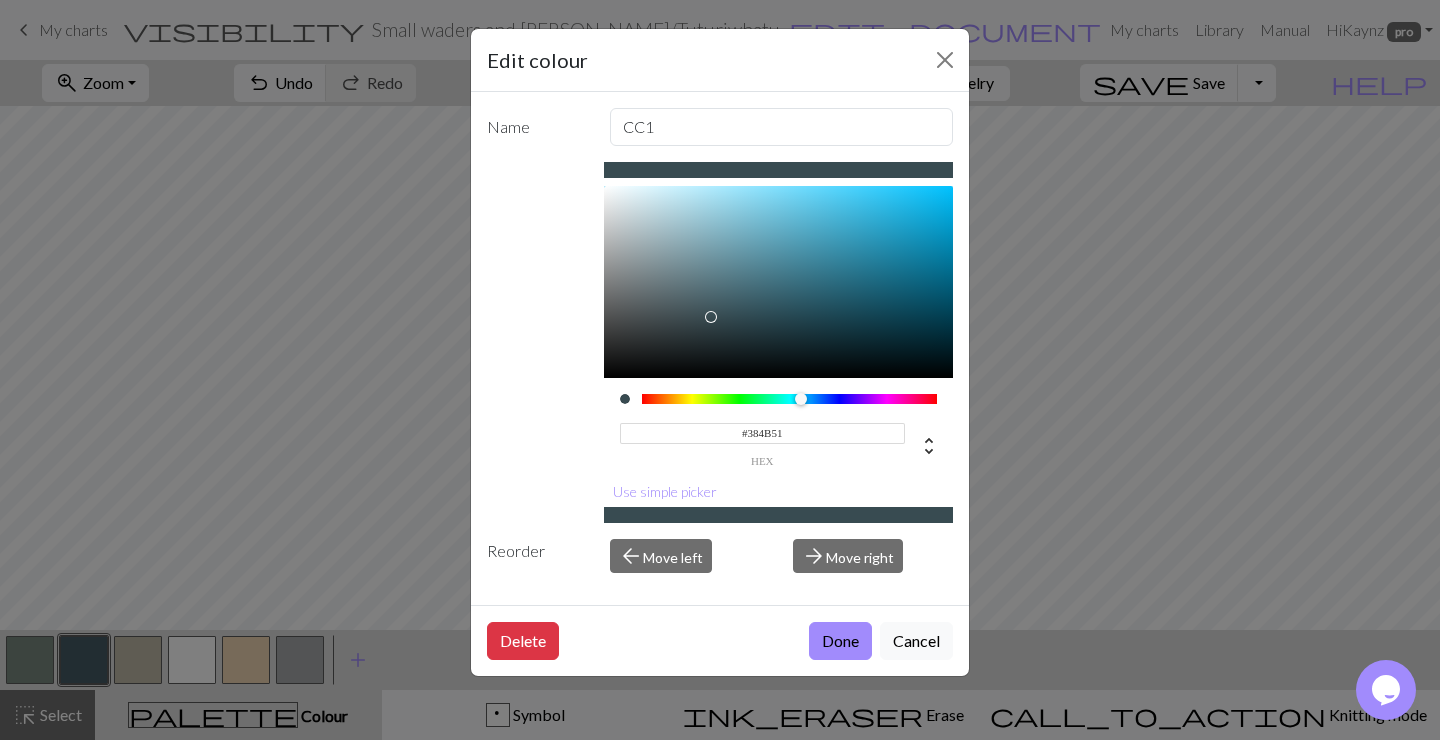 drag, startPoint x: 711, startPoint y: 302, endPoint x: 710, endPoint y: 317, distance: 15.033297 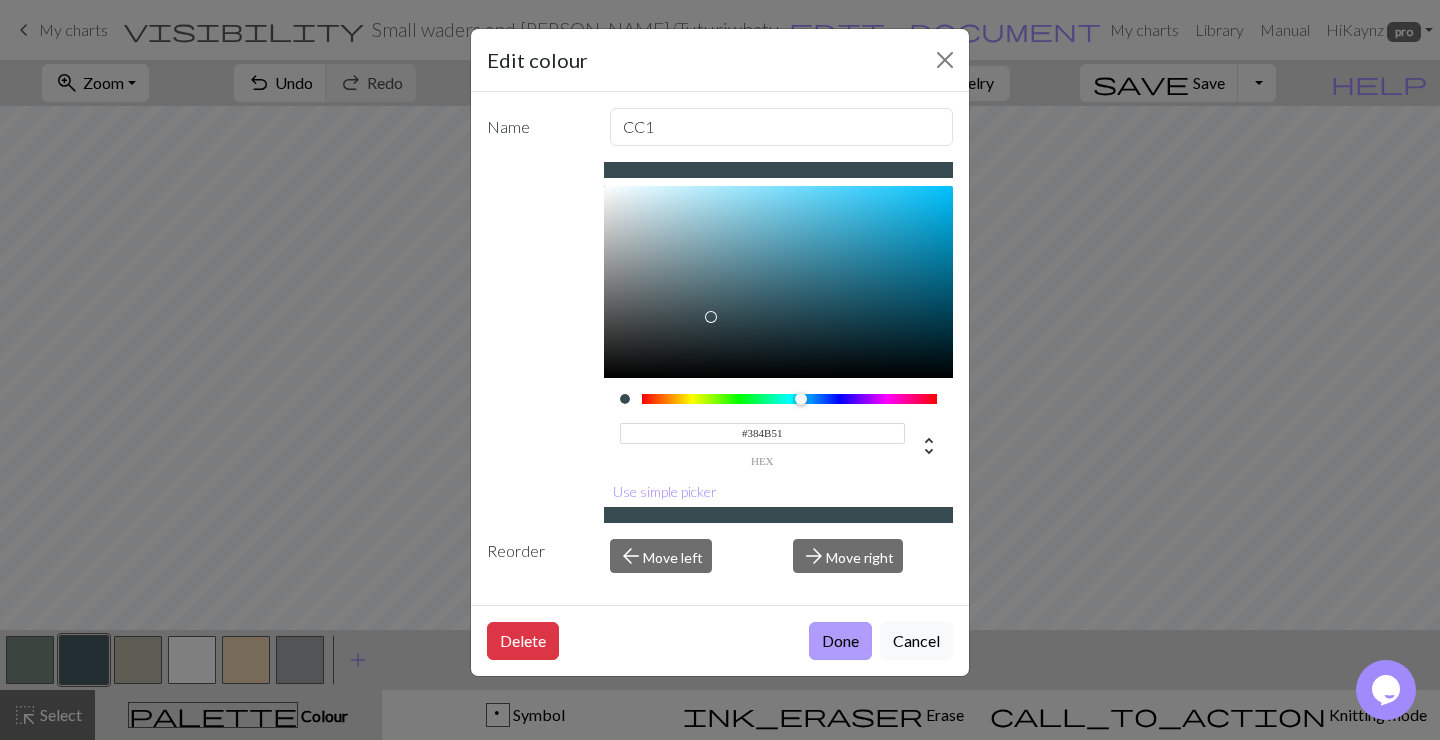 click on "Done" at bounding box center [840, 641] 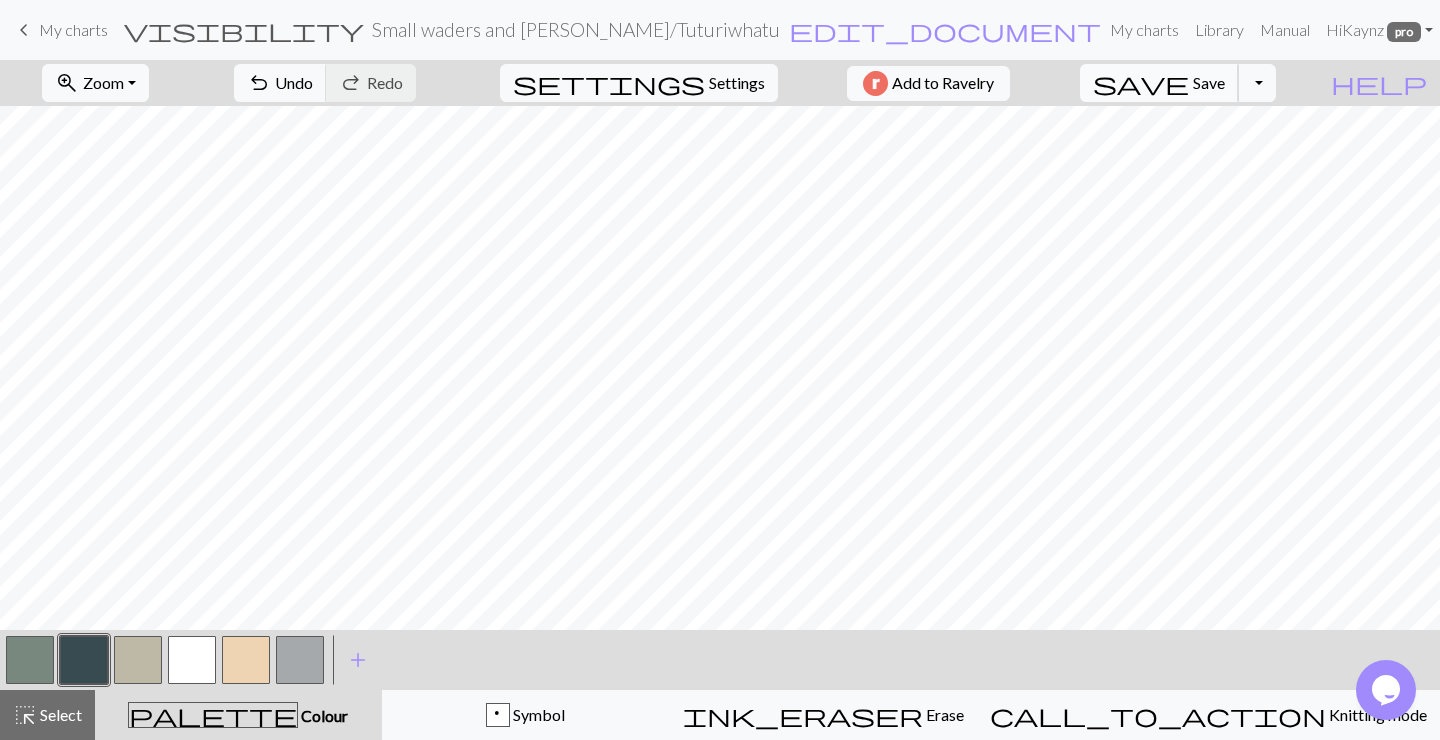 click on "Save" at bounding box center [1209, 82] 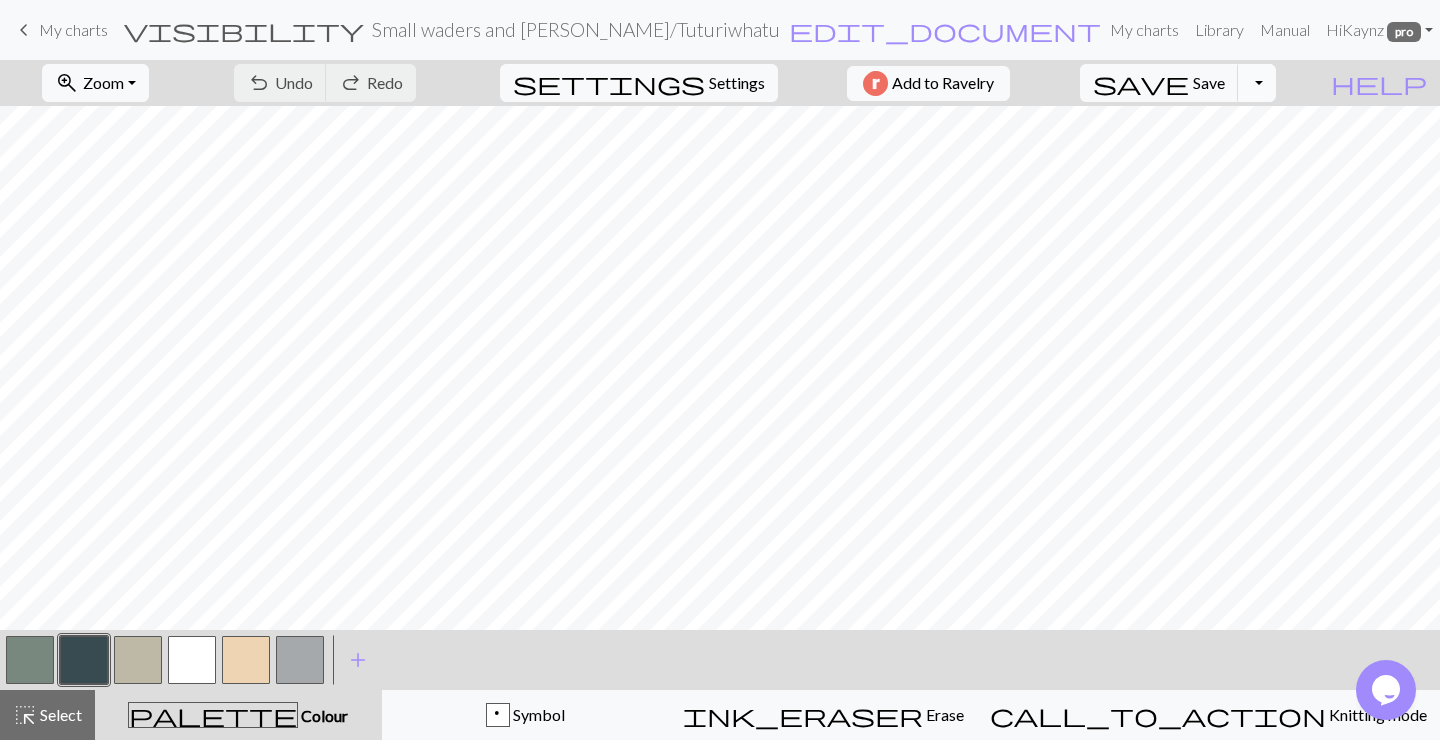 click on "Toggle Dropdown" at bounding box center (1257, 83) 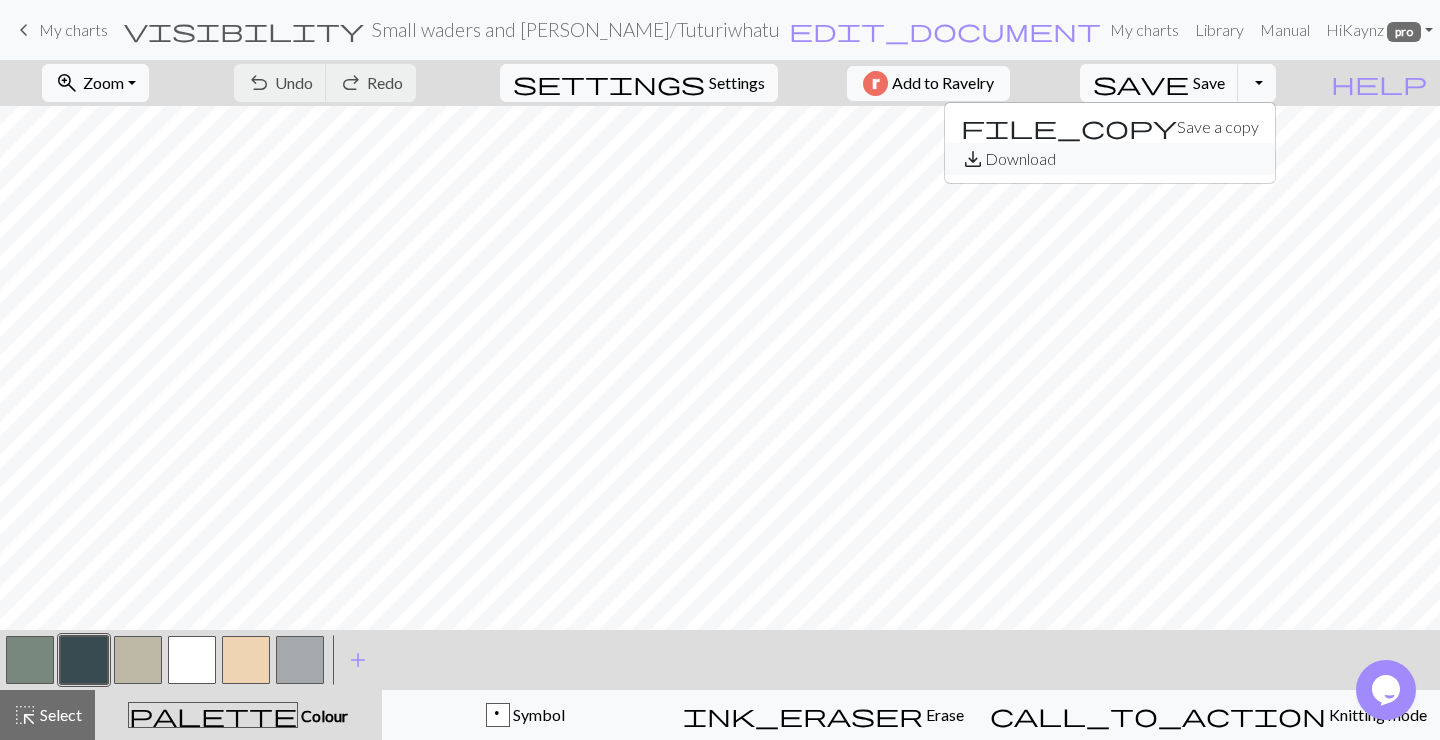 click on "save_alt  Download" at bounding box center [1110, 159] 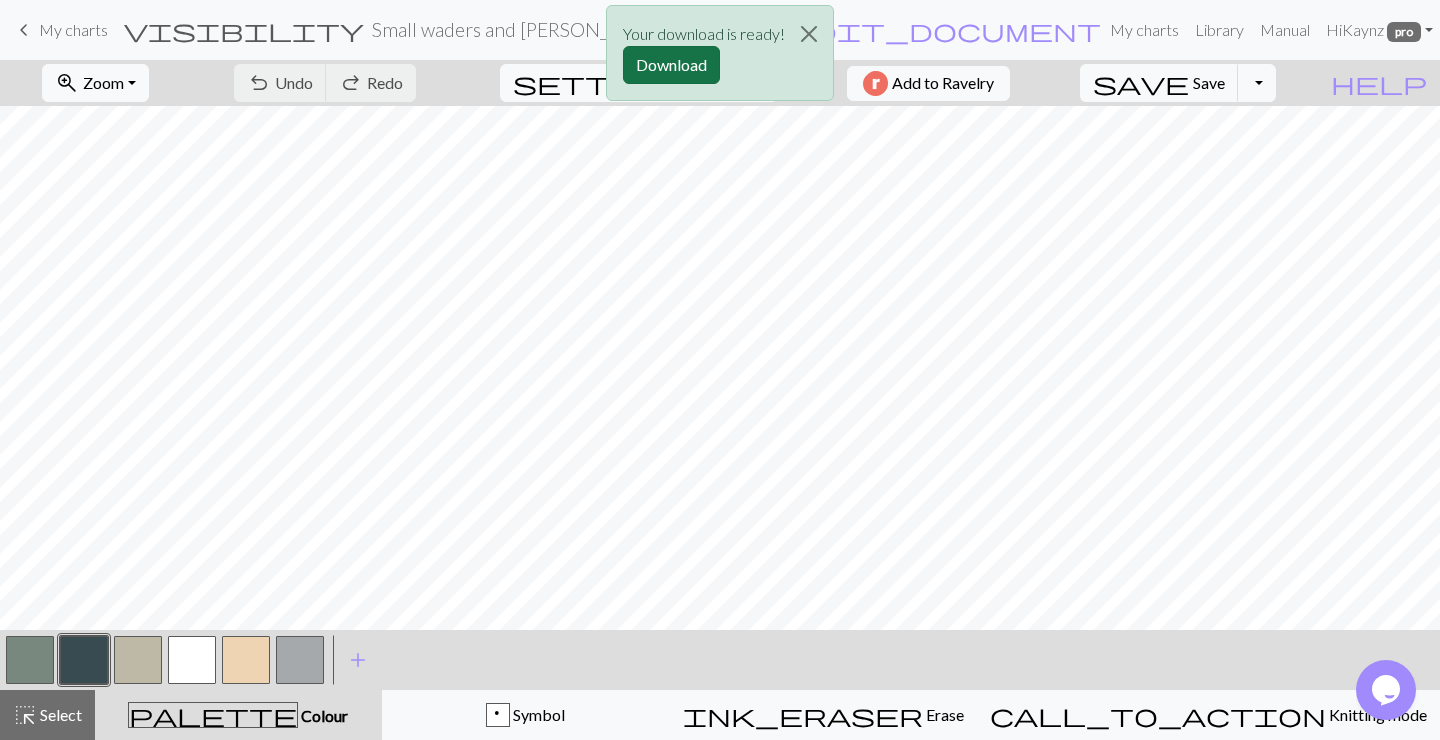 click on "Download" at bounding box center [671, 65] 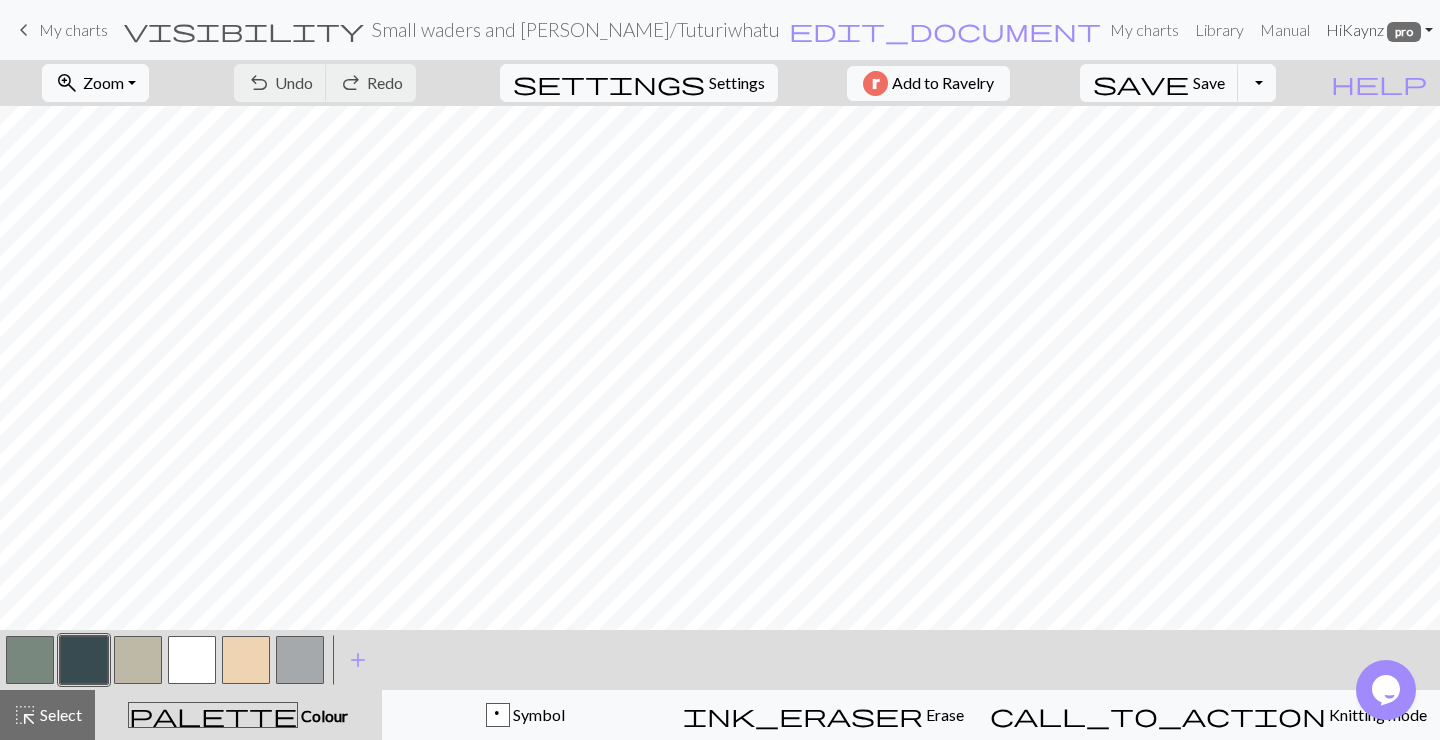 click on "Hi  [PERSON_NAME]   pro" at bounding box center (1379, 30) 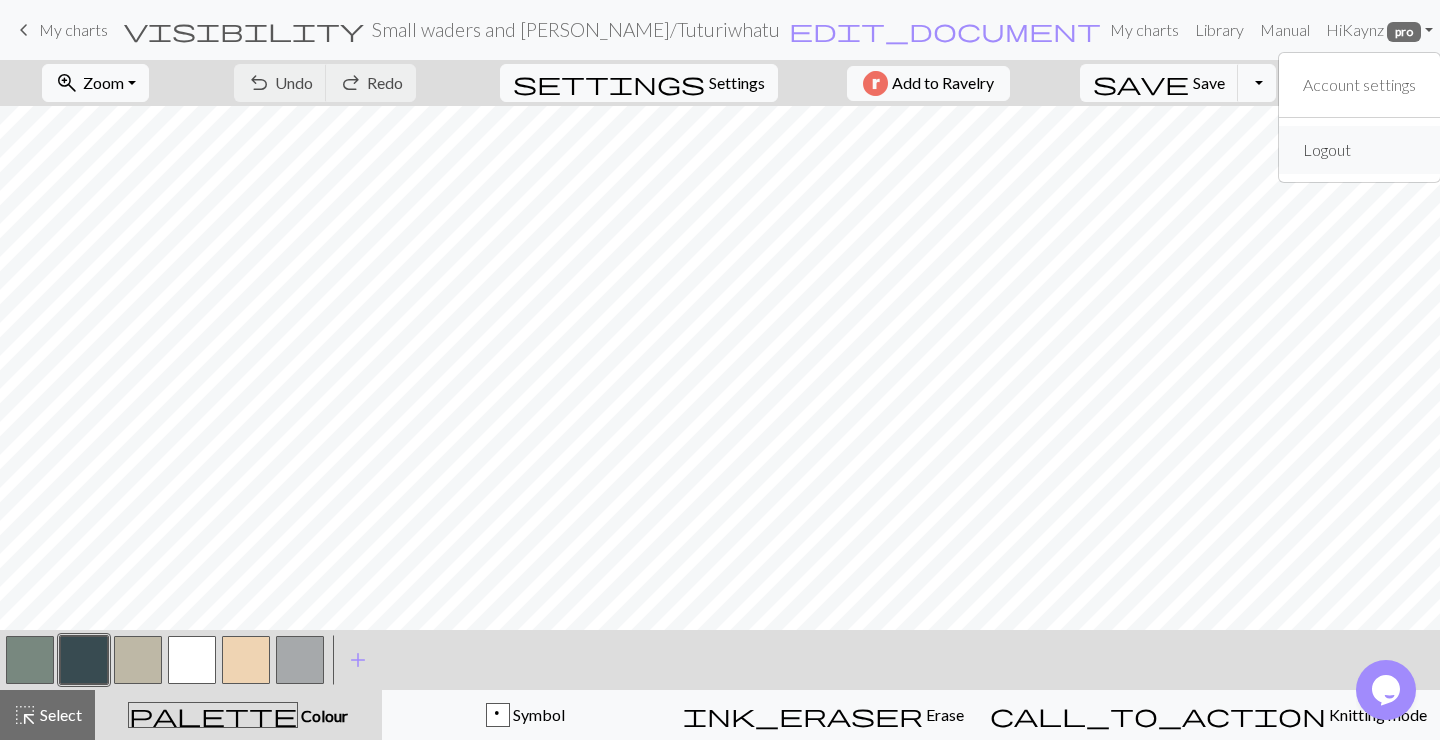 click on "Logout" at bounding box center [1327, 150] 